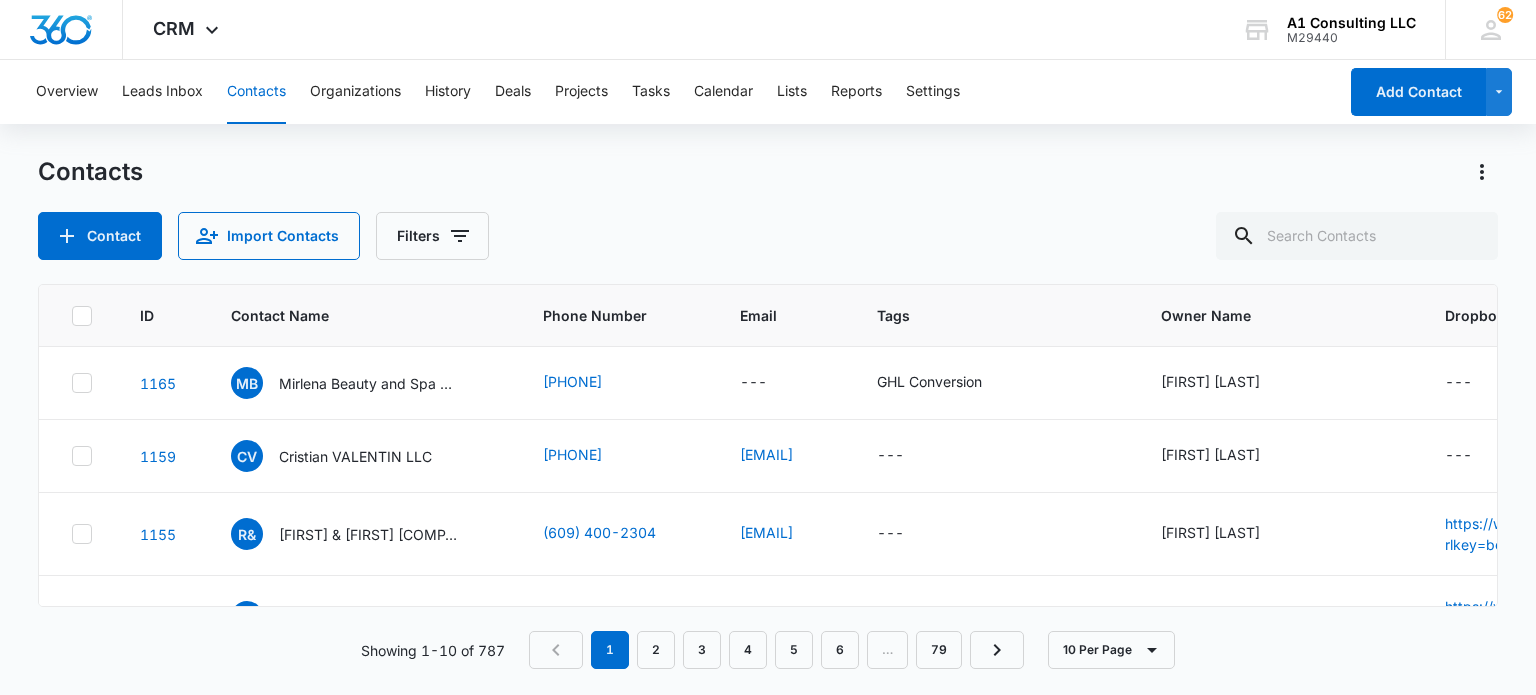 scroll, scrollTop: 0, scrollLeft: 0, axis: both 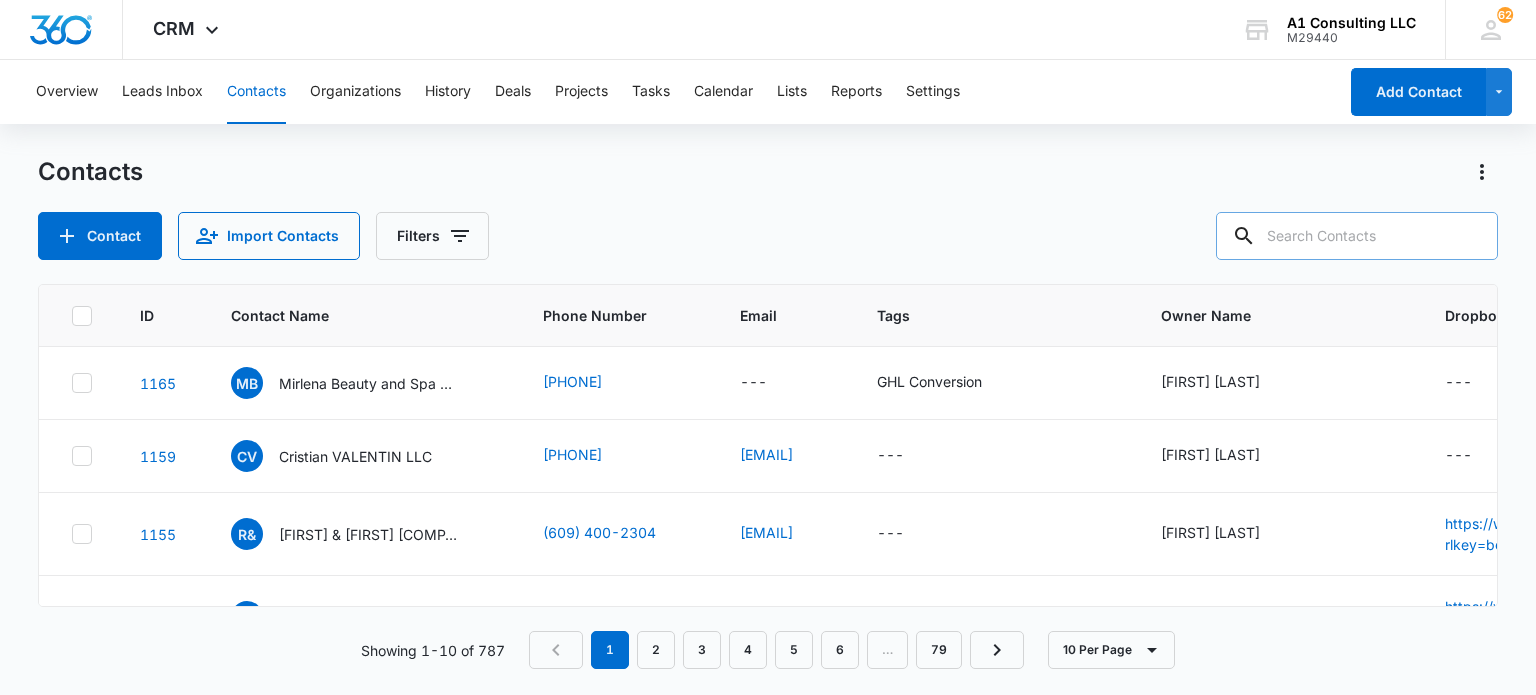 click at bounding box center (1357, 236) 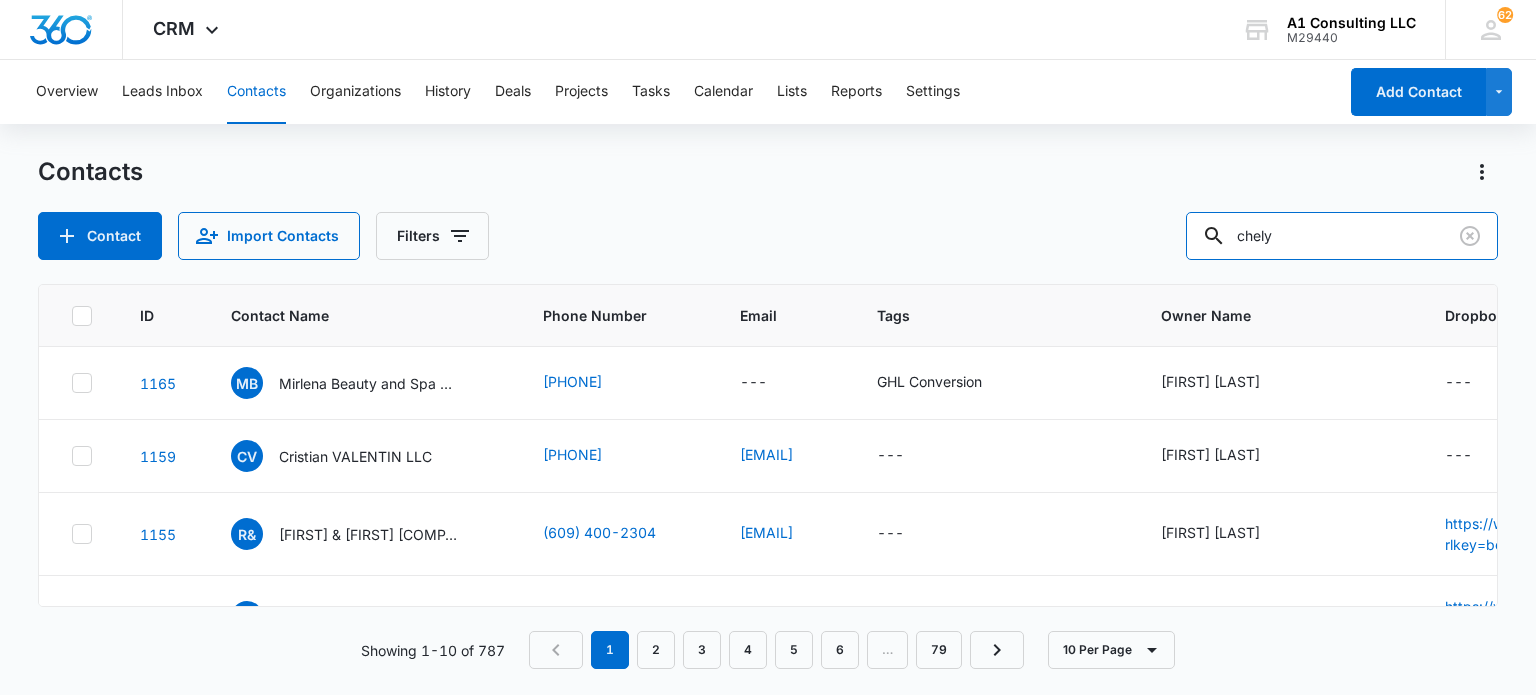 type on "chely" 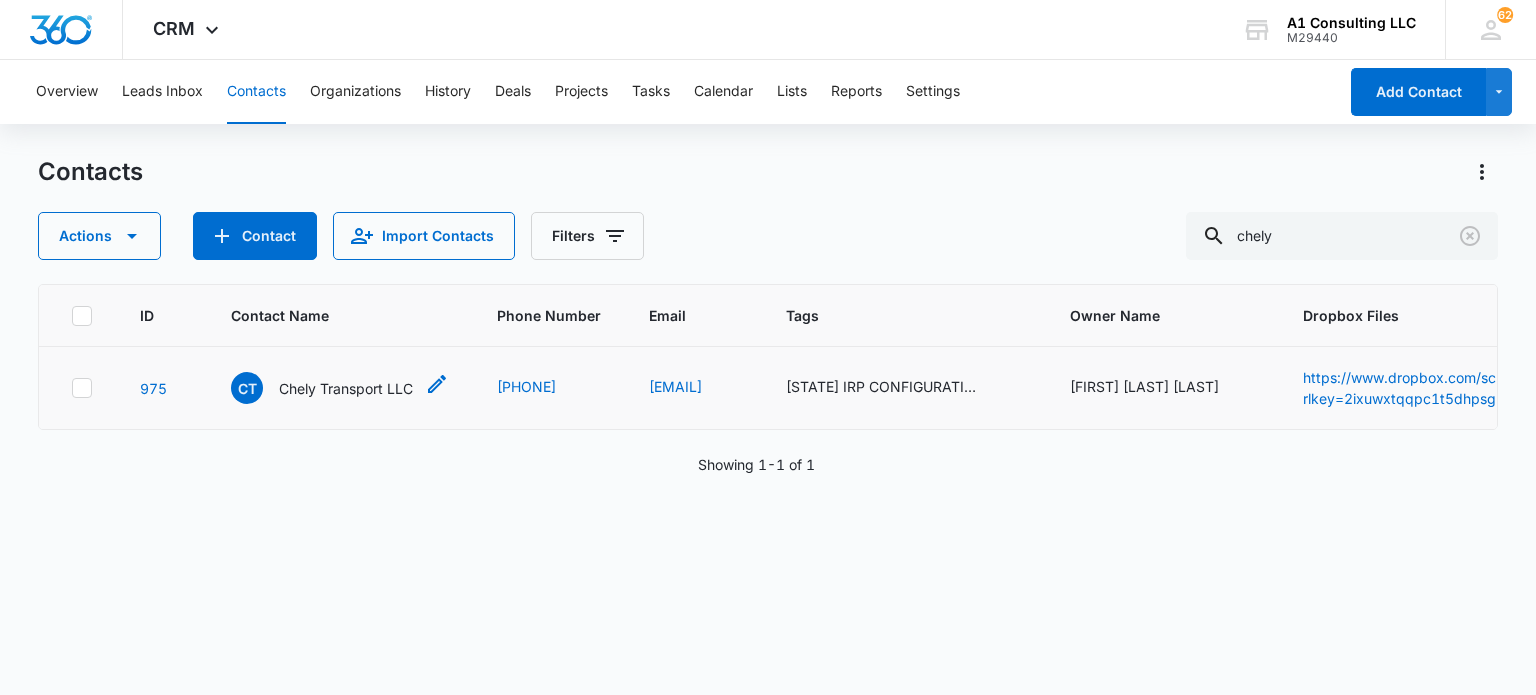 click on "Chely Transport LLC" at bounding box center [346, 388] 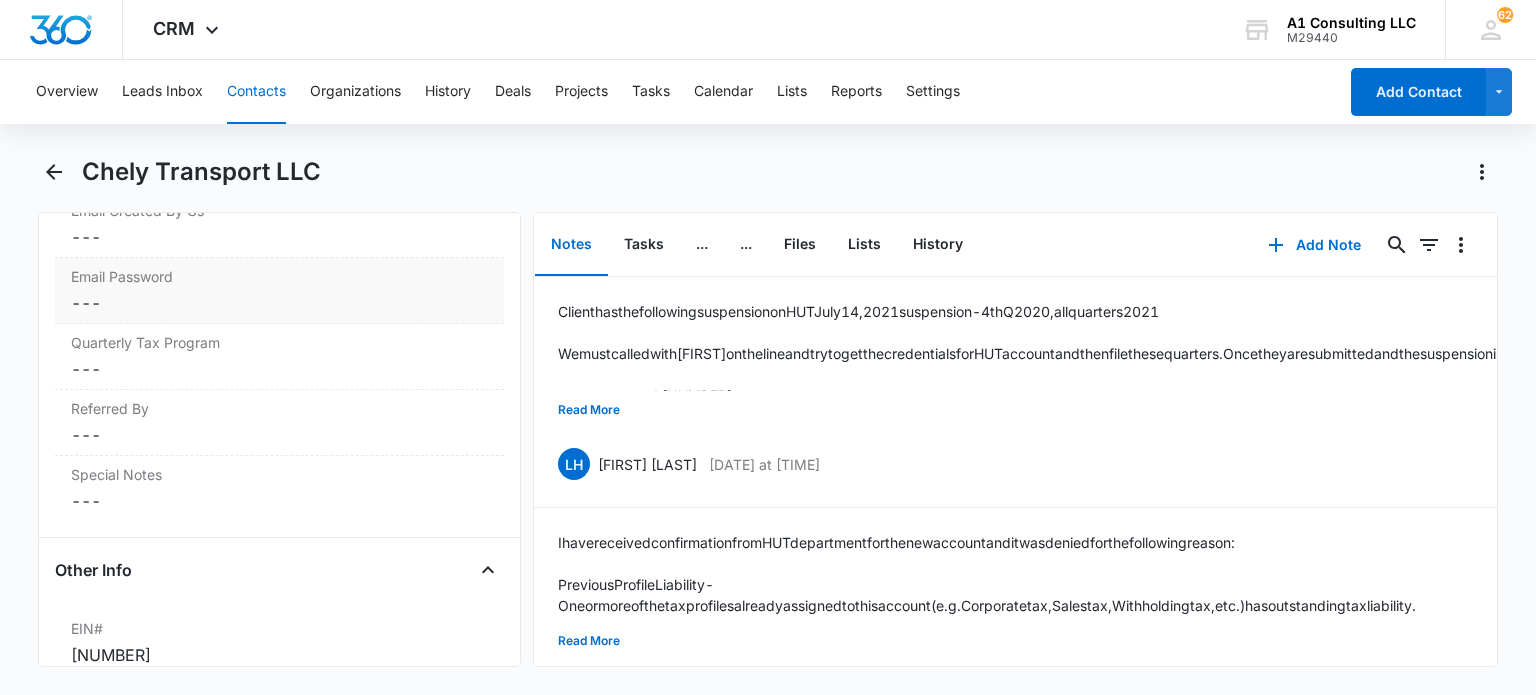 scroll, scrollTop: 2500, scrollLeft: 0, axis: vertical 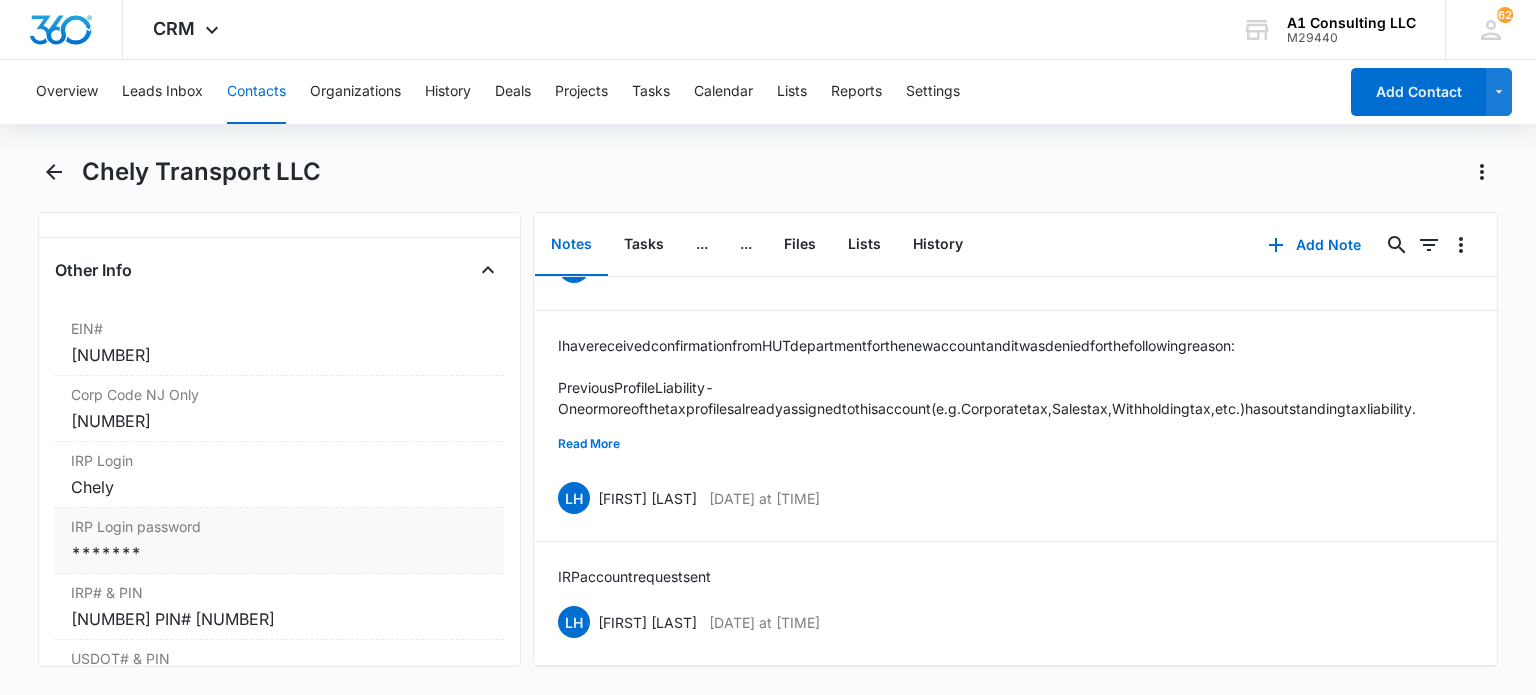 click on "IRP Login password" at bounding box center (279, 526) 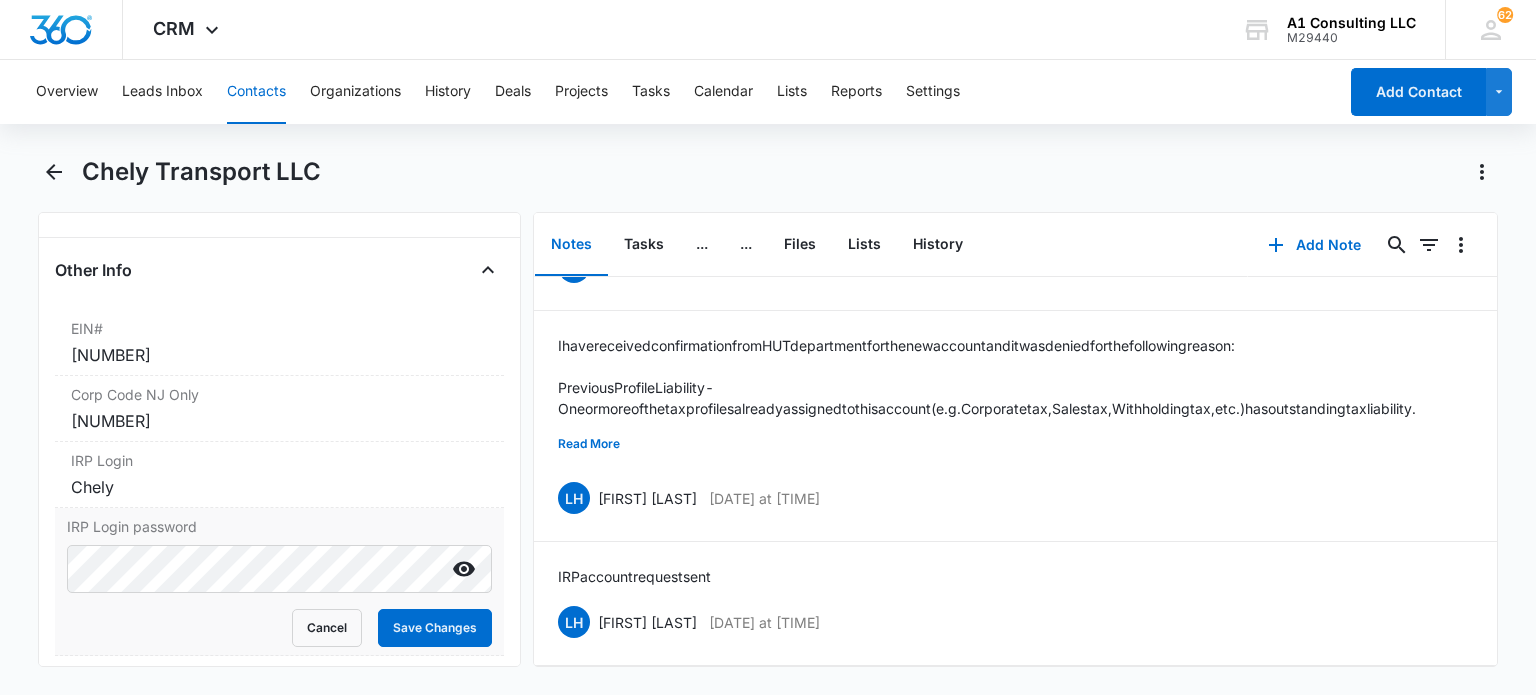 scroll, scrollTop: 0, scrollLeft: 0, axis: both 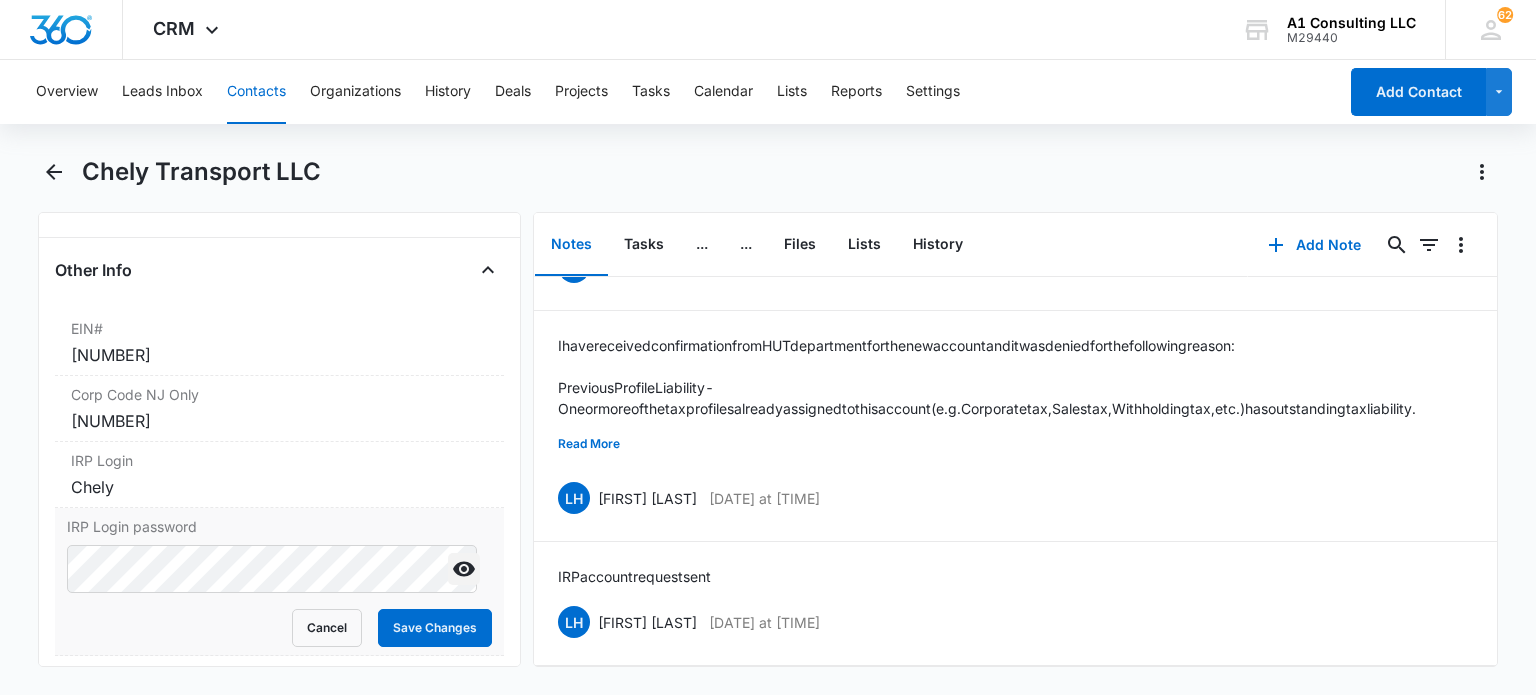 click 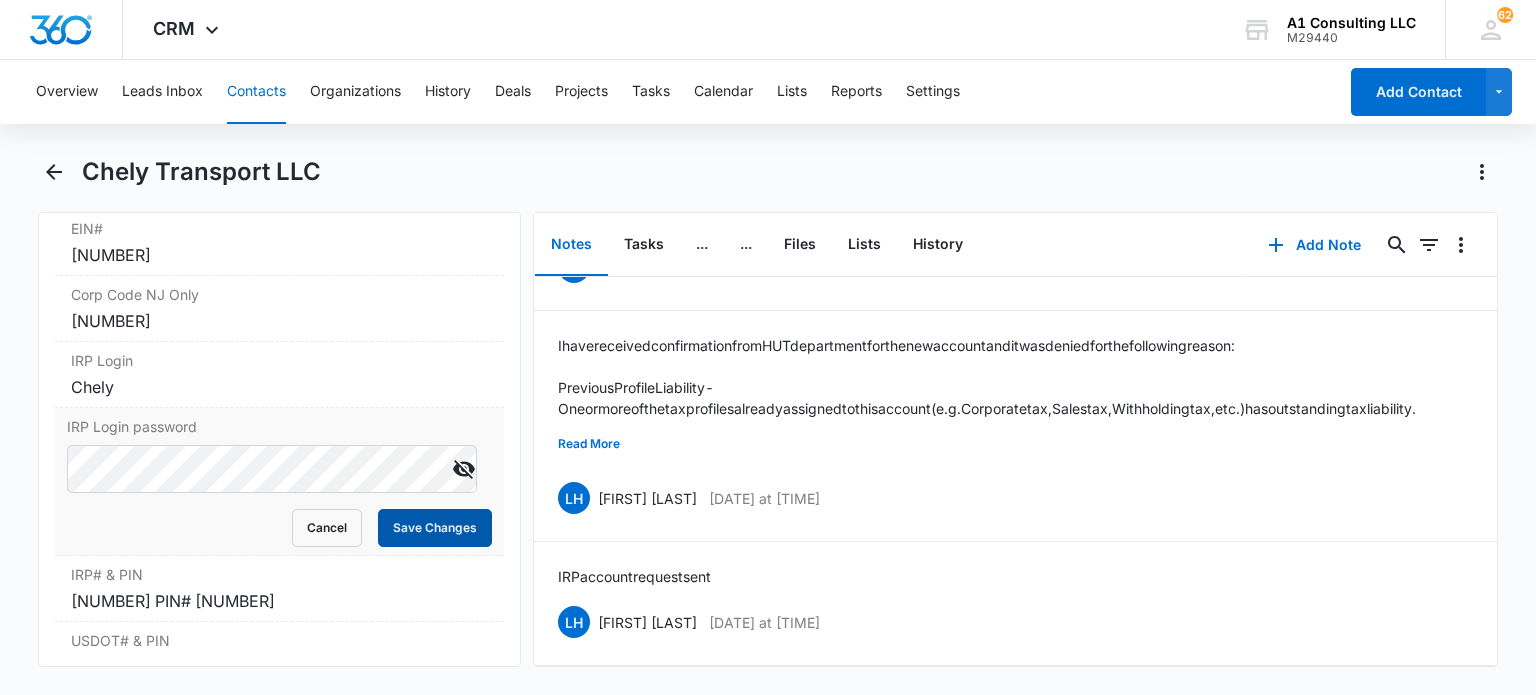 click on "Save Changes" at bounding box center (435, 528) 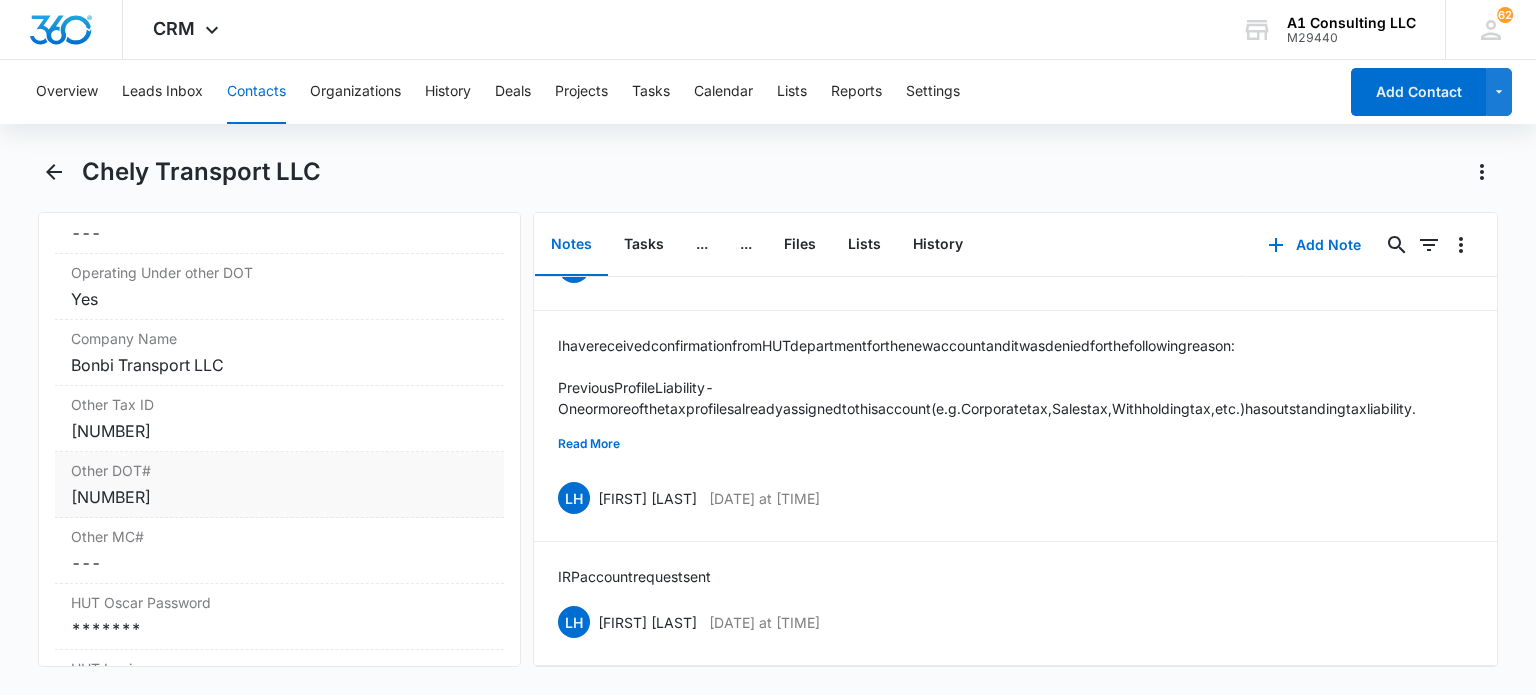 scroll, scrollTop: 3400, scrollLeft: 0, axis: vertical 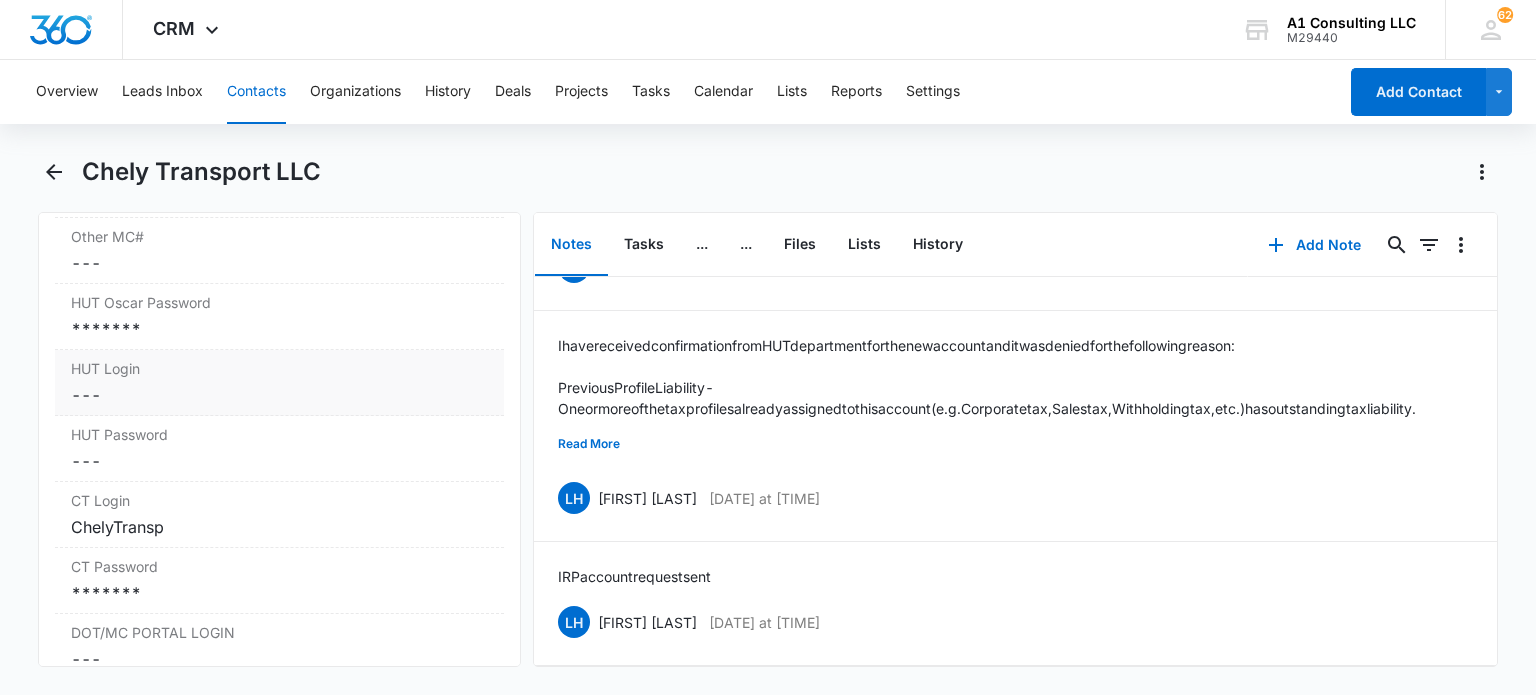 click on "Cancel Save Changes ---" at bounding box center [279, 395] 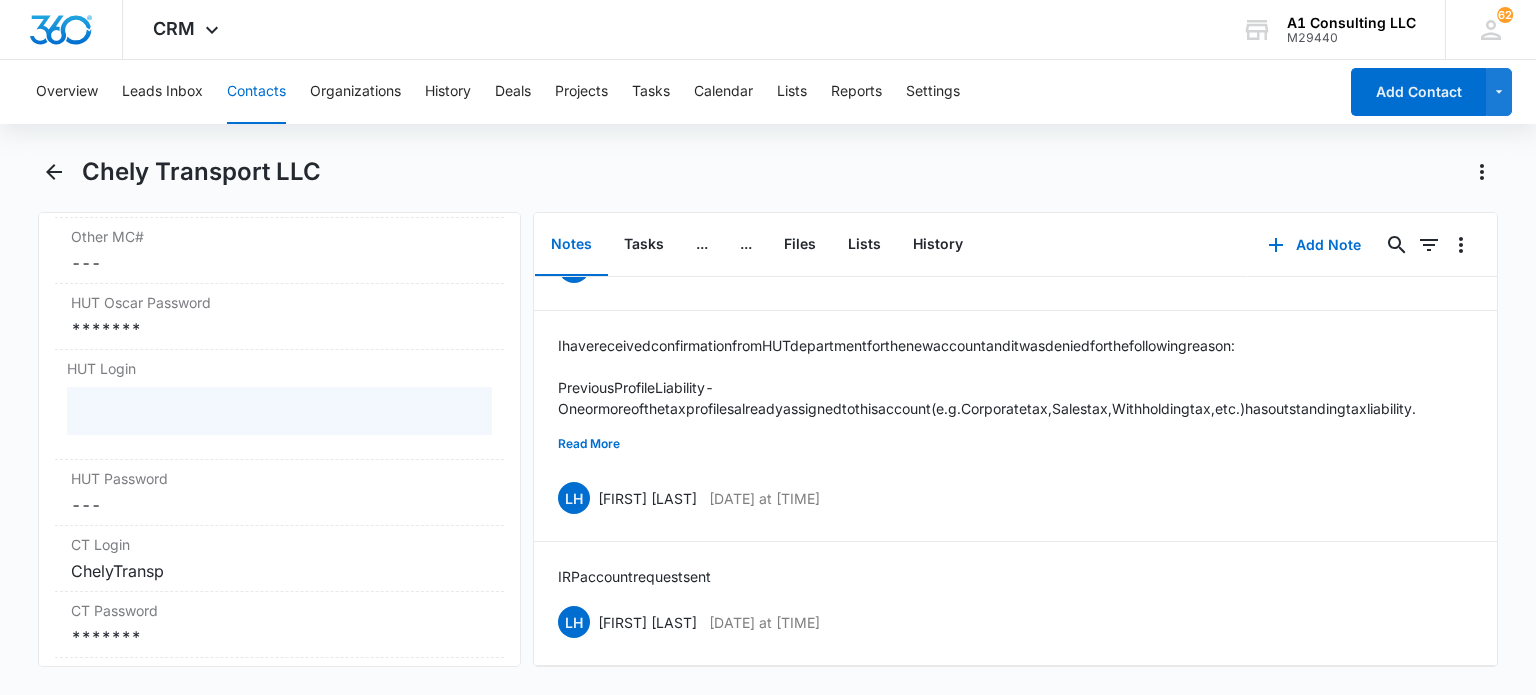 scroll, scrollTop: 3333, scrollLeft: 0, axis: vertical 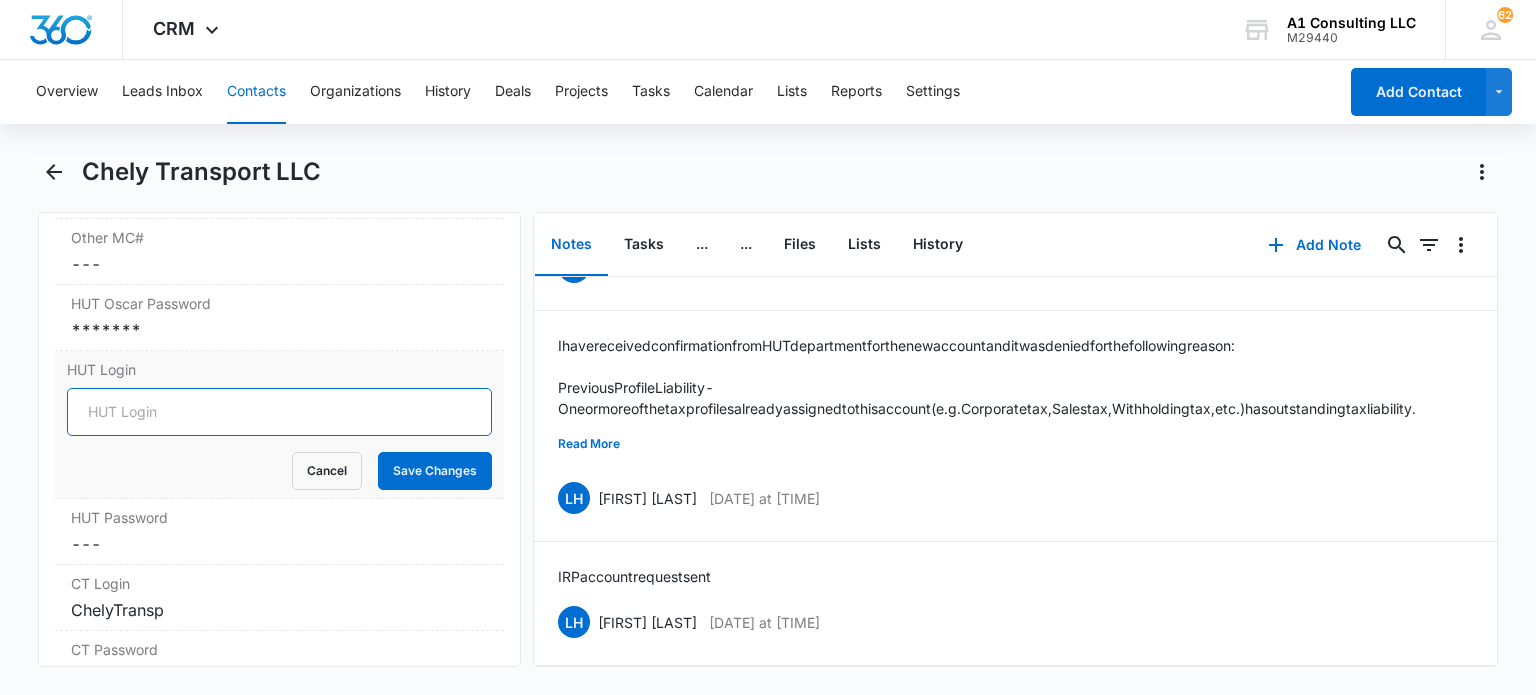 click on "HUT Login" at bounding box center (279, 412) 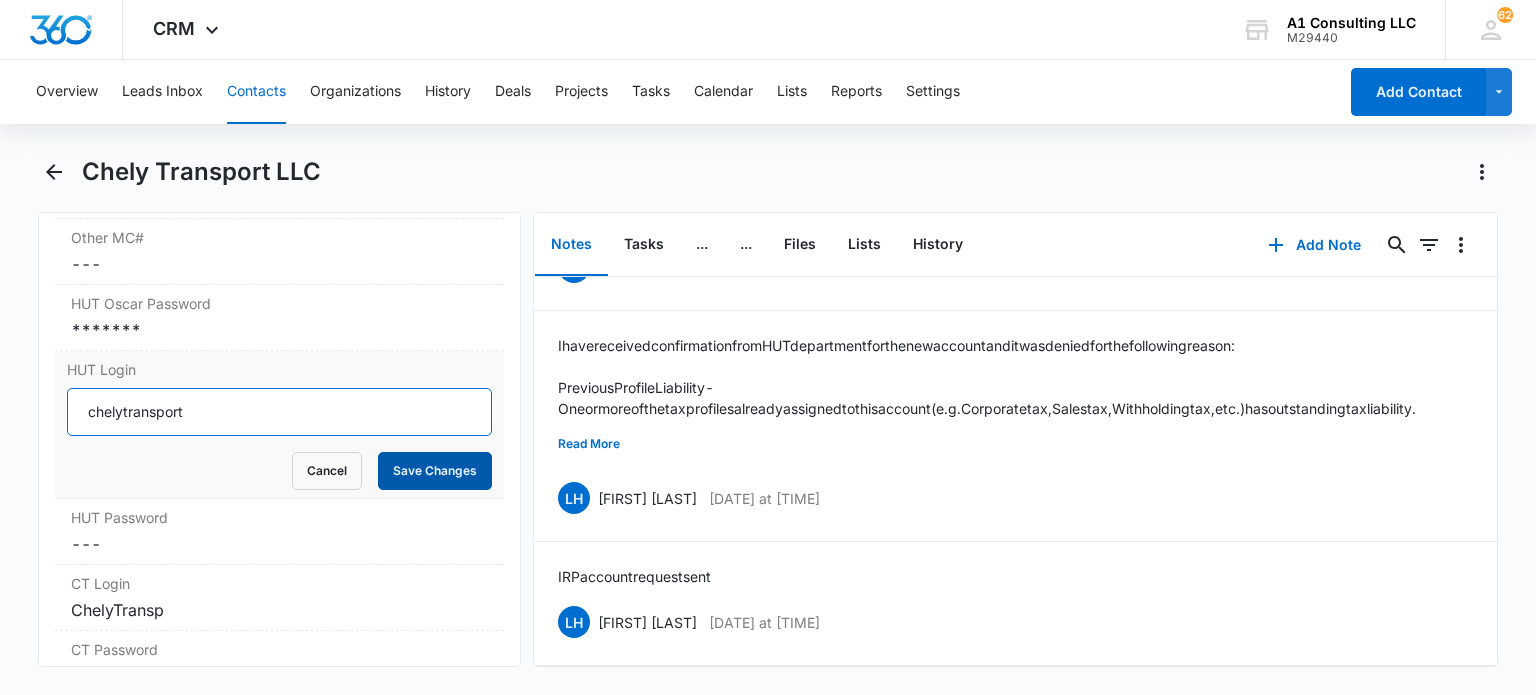 type on "chelytransport" 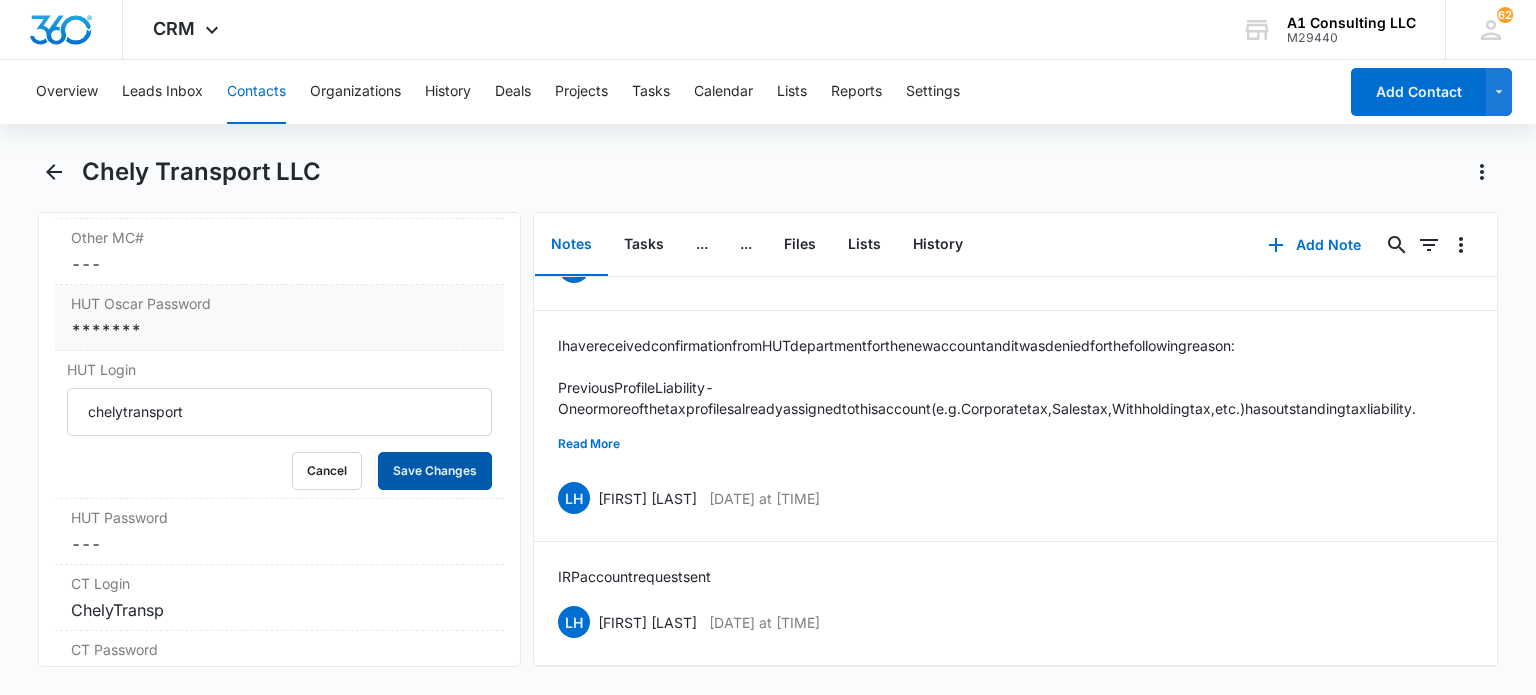drag, startPoint x: 384, startPoint y: 460, endPoint x: 404, endPoint y: 340, distance: 121.65525 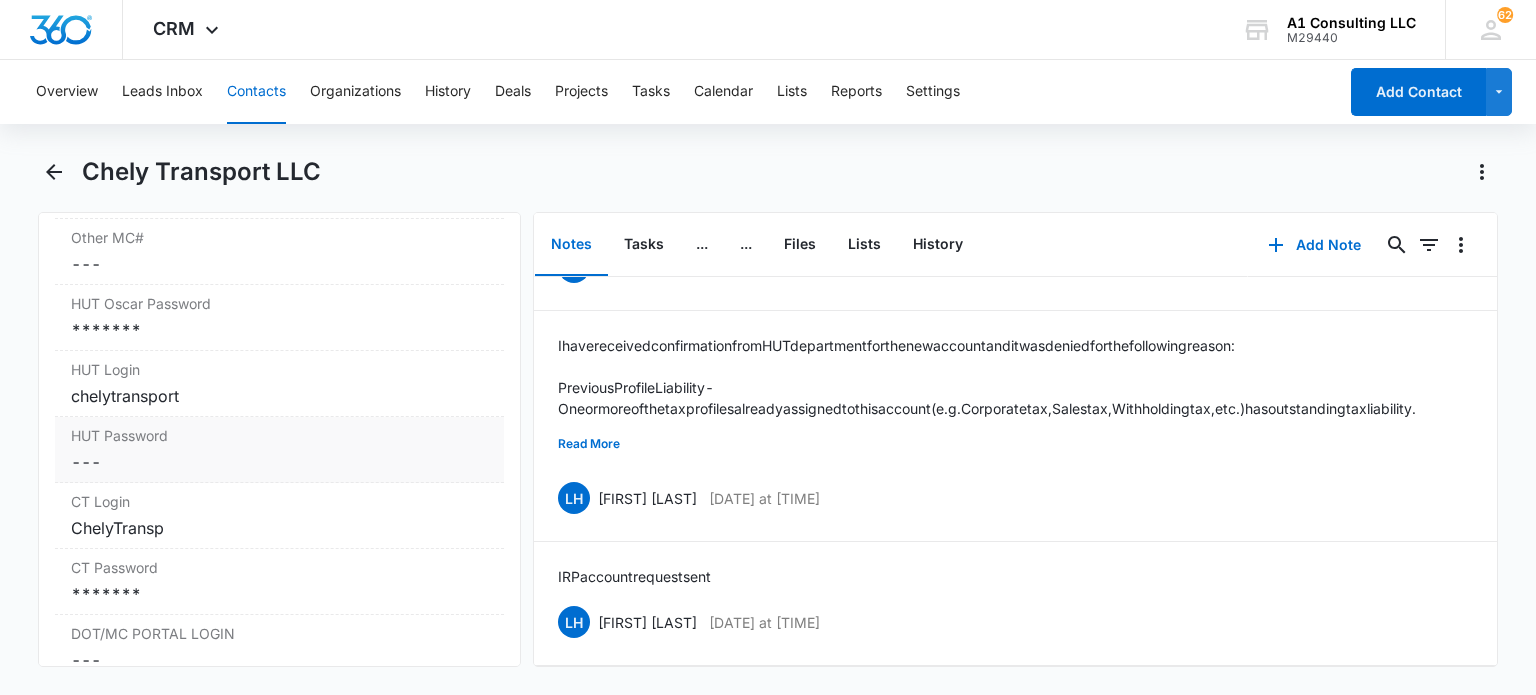 click on "Cancel Save Changes ---" at bounding box center (279, 462) 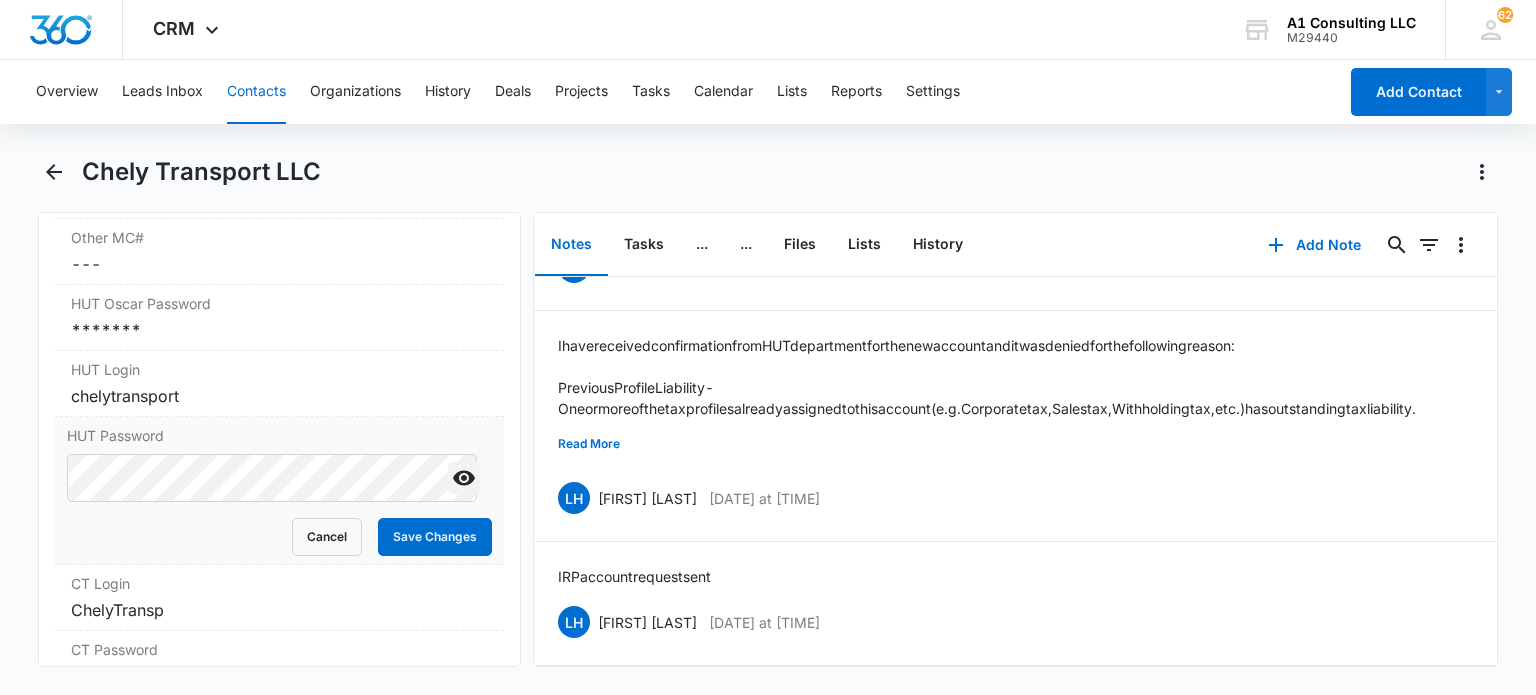 click 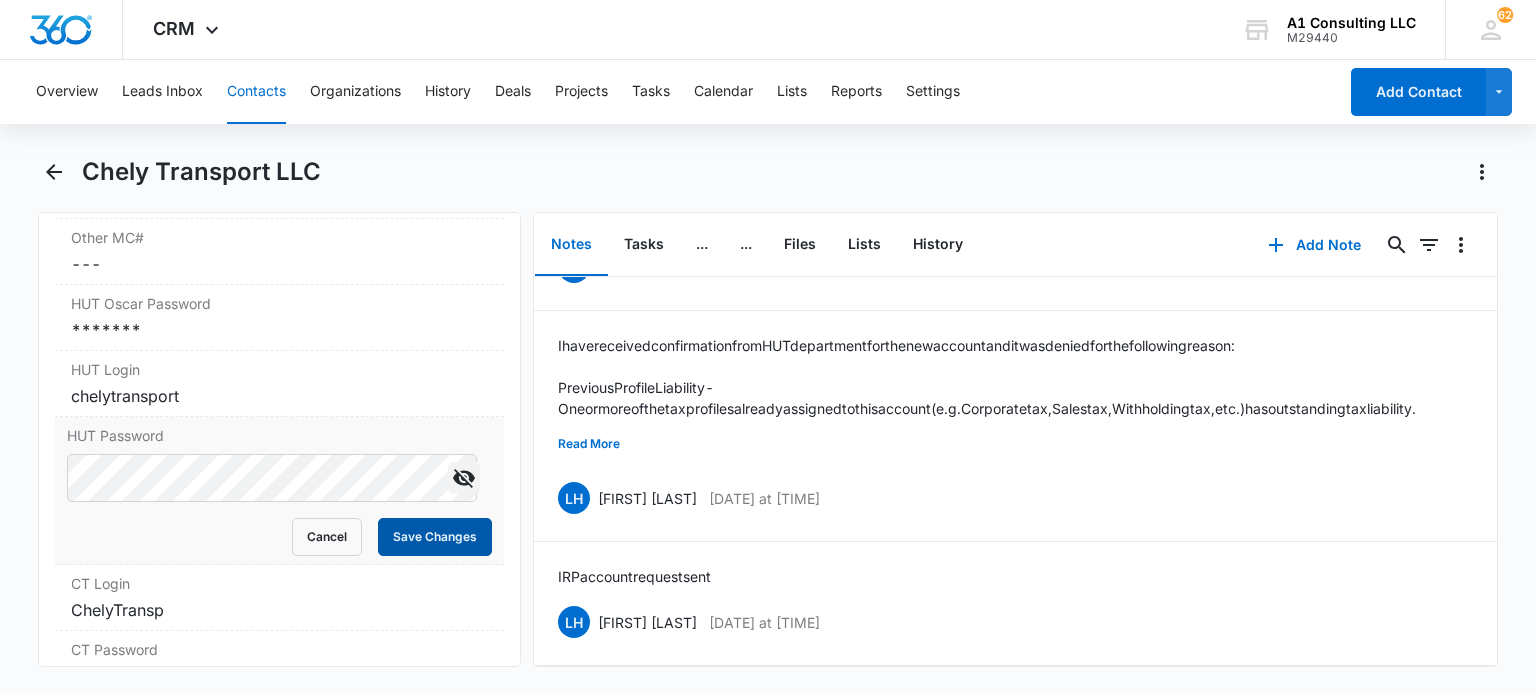 click on "Save Changes" at bounding box center (435, 537) 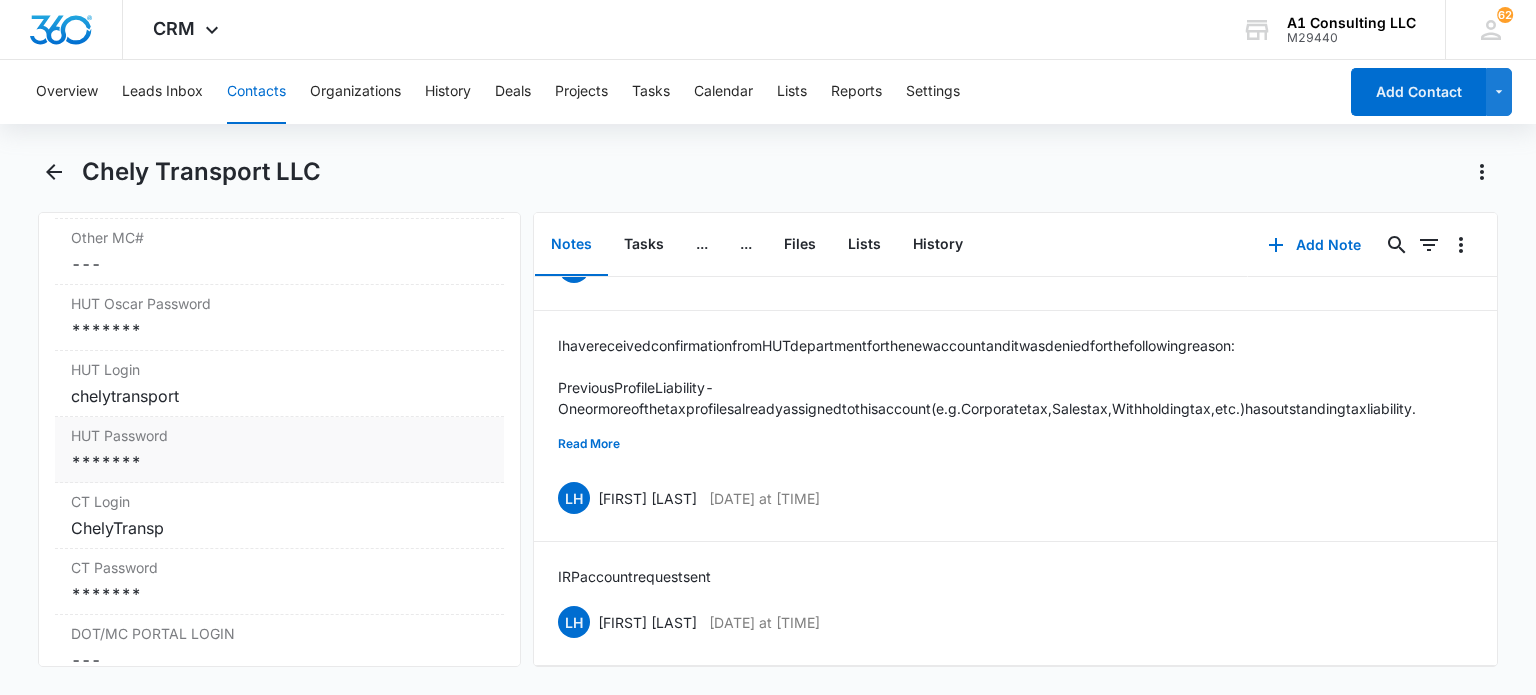 click on "*******" at bounding box center (279, 462) 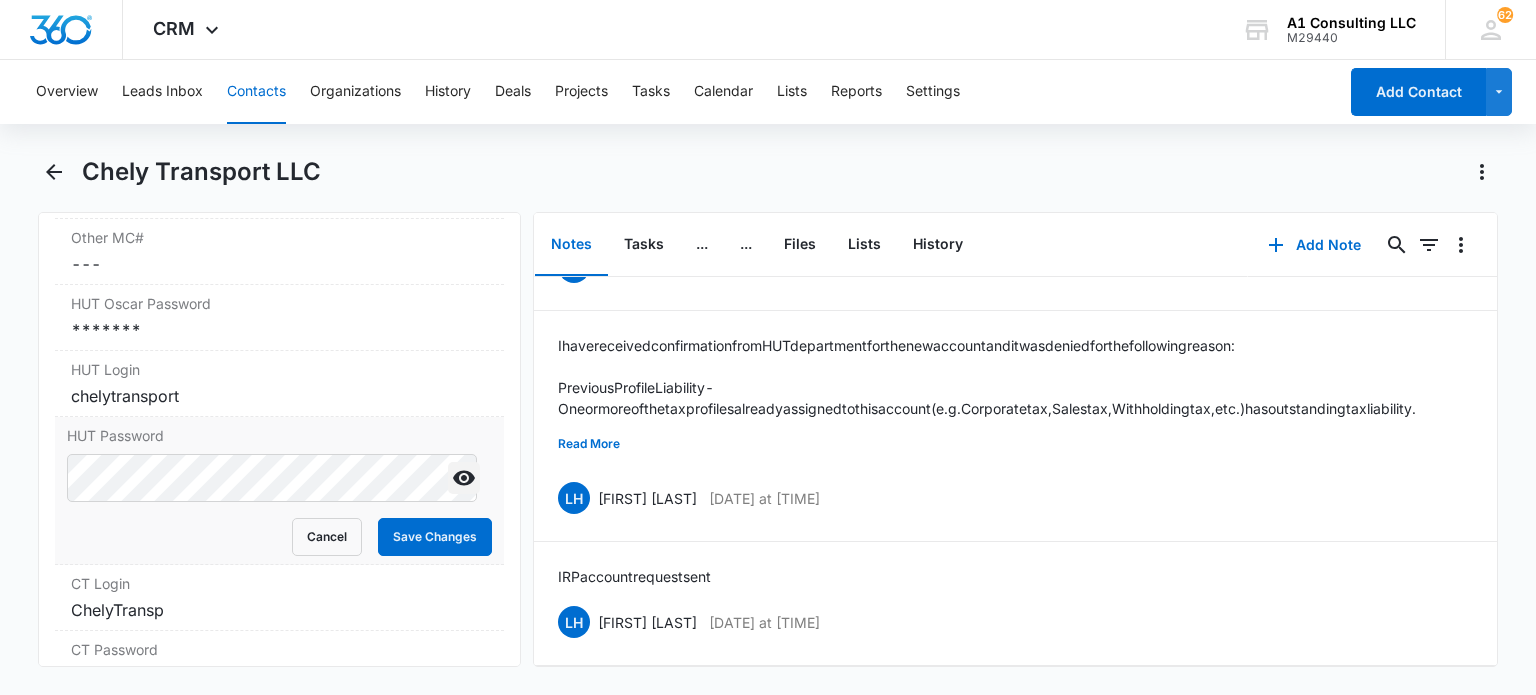 click 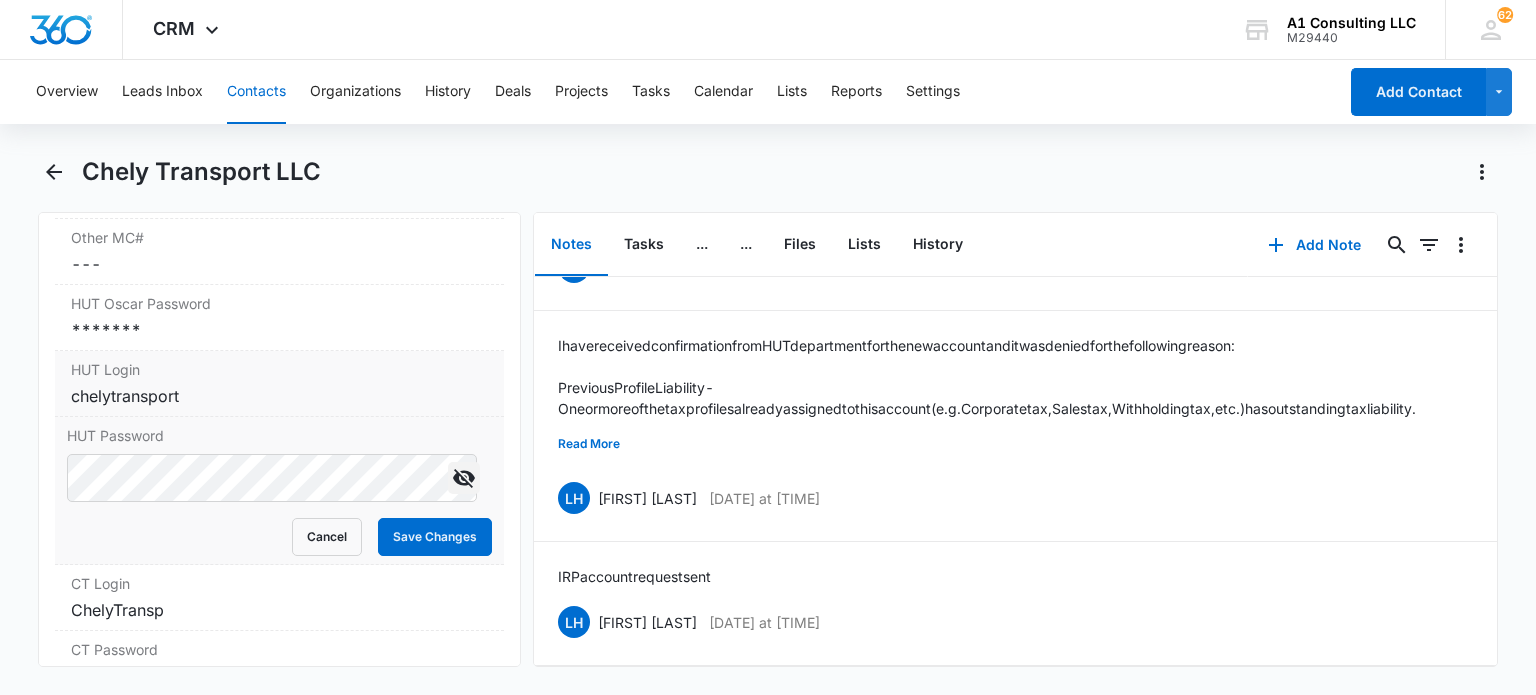 click on "chelytransport" at bounding box center (279, 396) 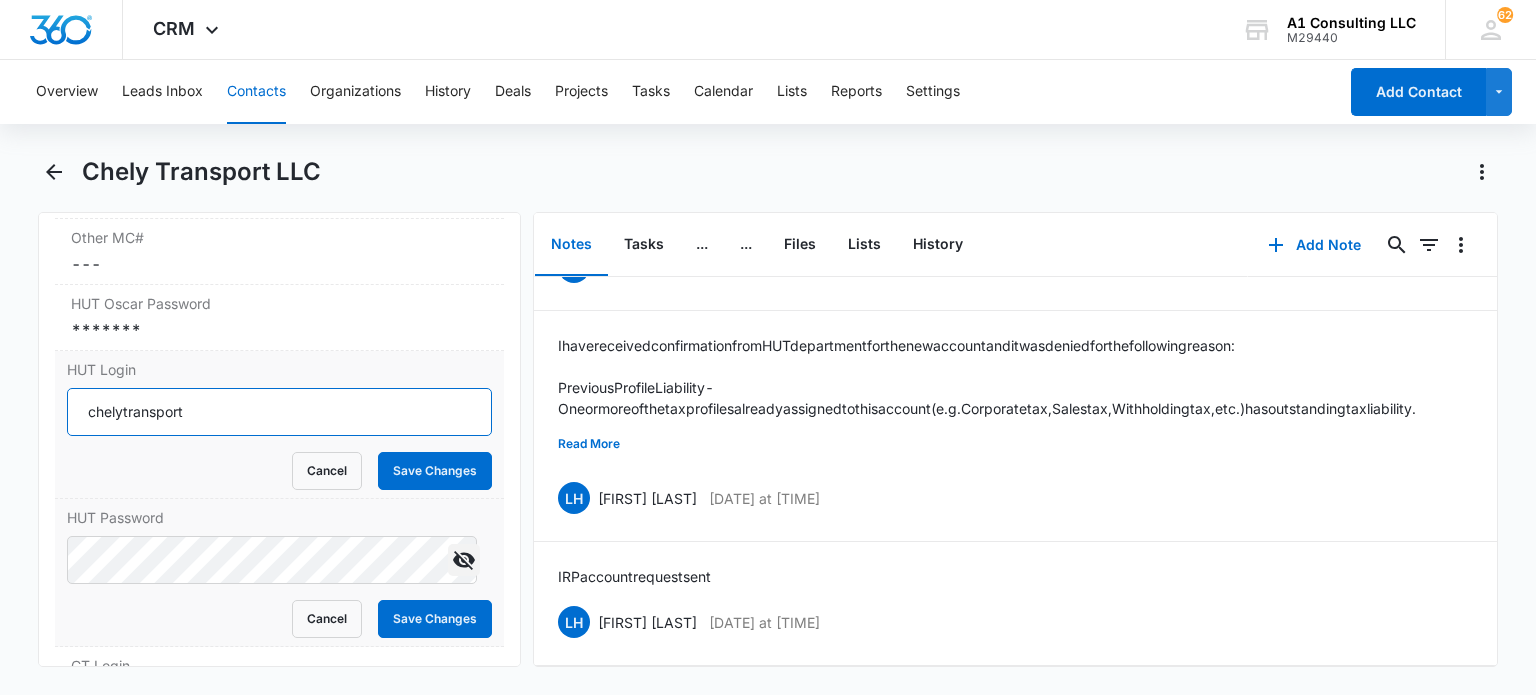 click on "chelytransport" at bounding box center [279, 412] 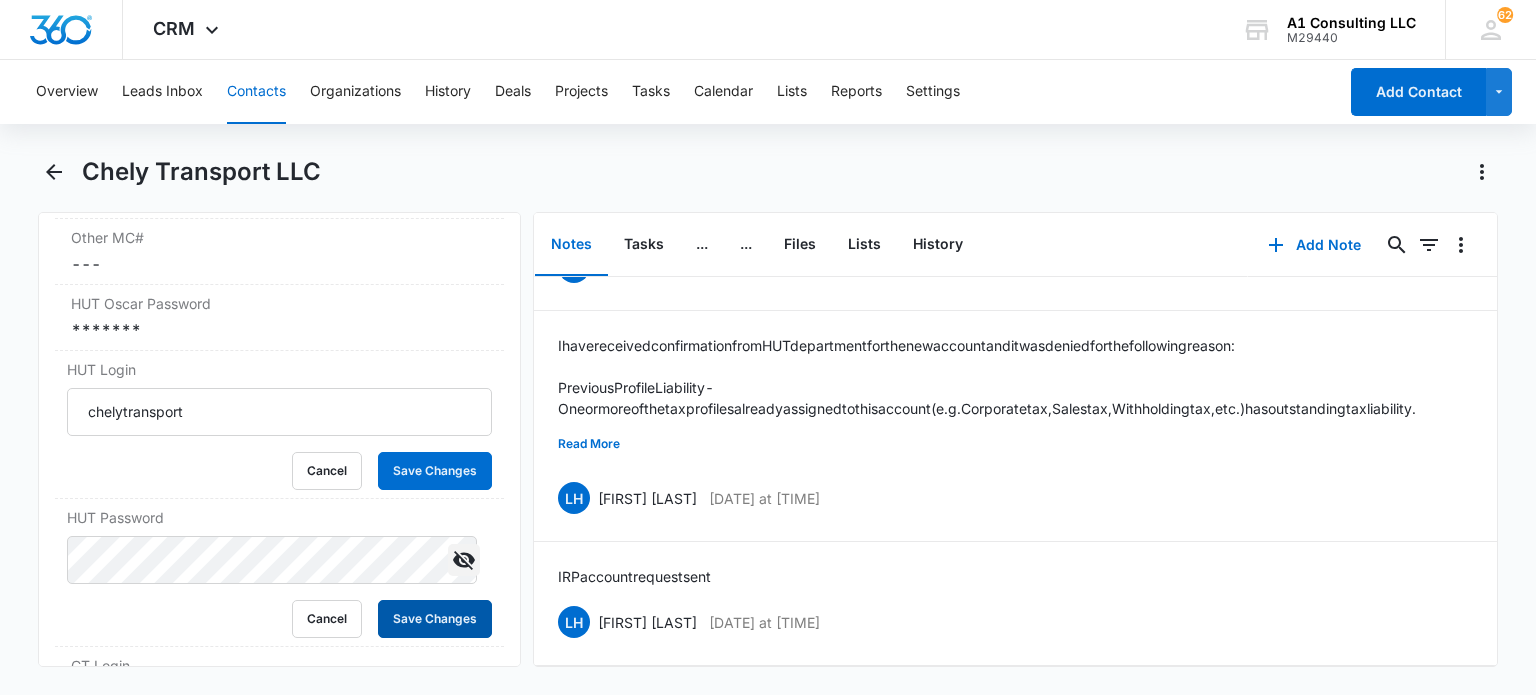 click on "Save Changes" at bounding box center [435, 619] 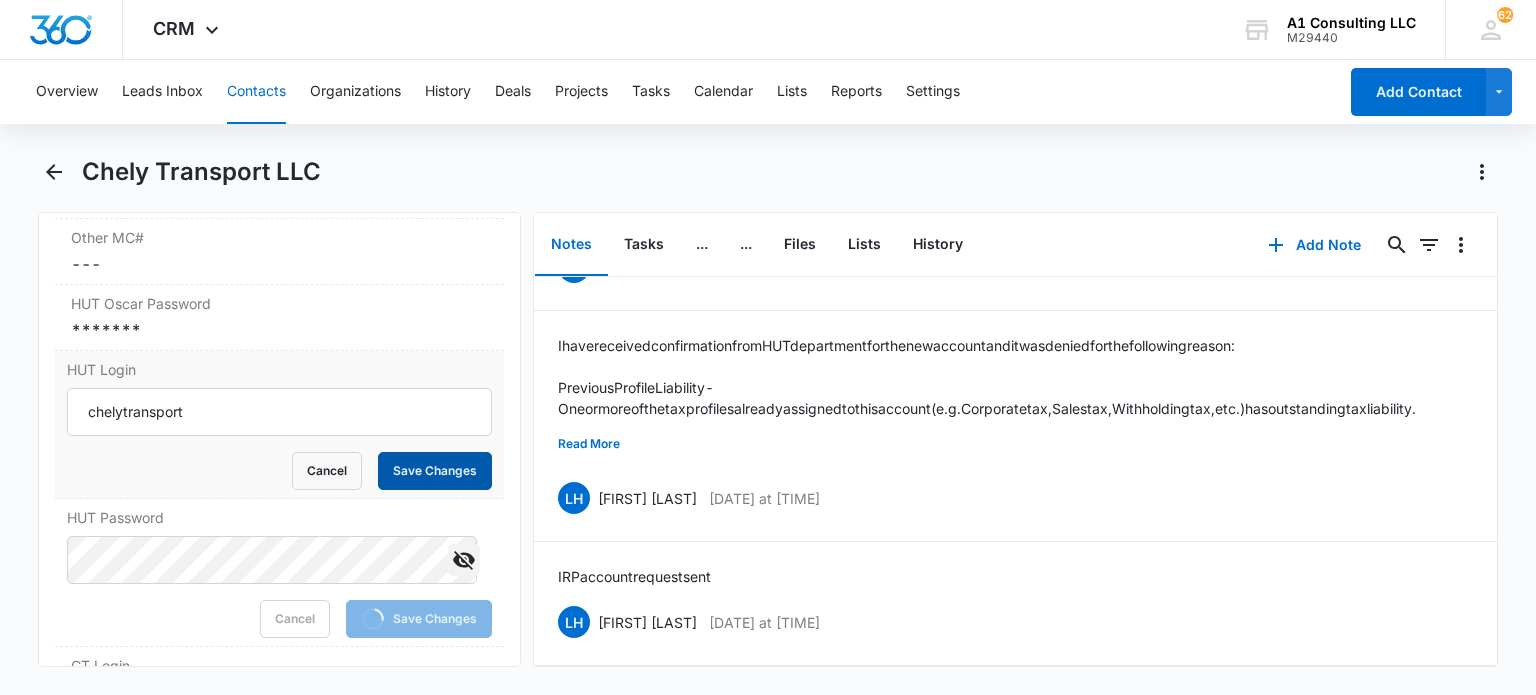 click on "Save Changes" at bounding box center (435, 471) 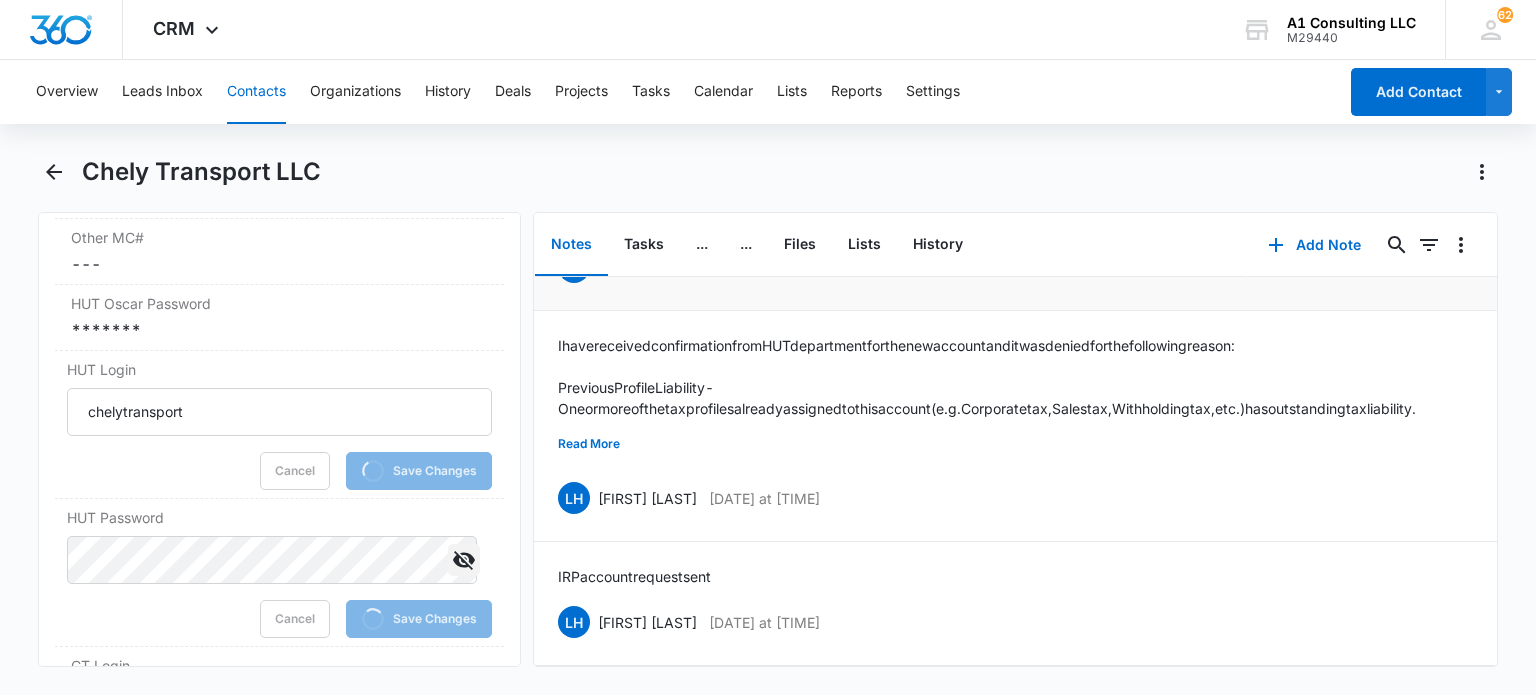 scroll, scrollTop: 0, scrollLeft: 0, axis: both 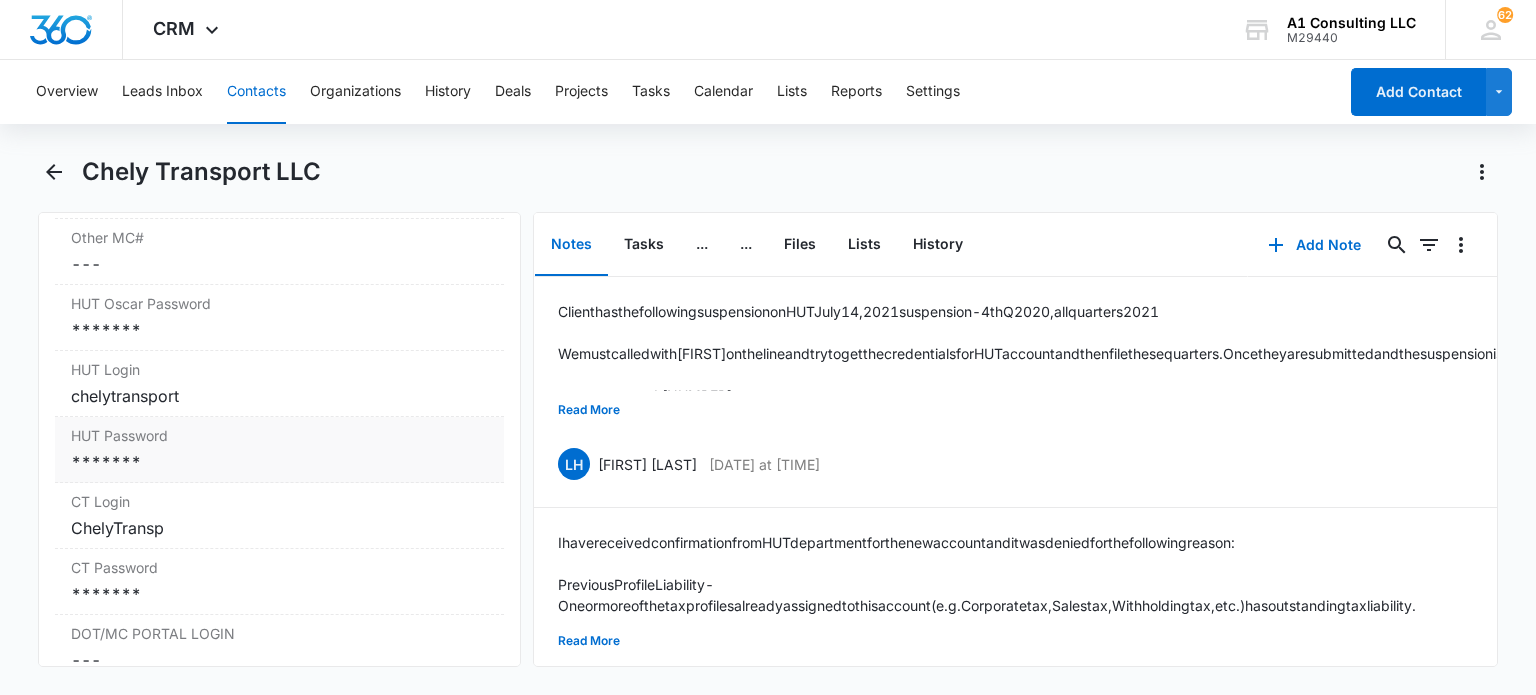 click on "*******" at bounding box center [279, 462] 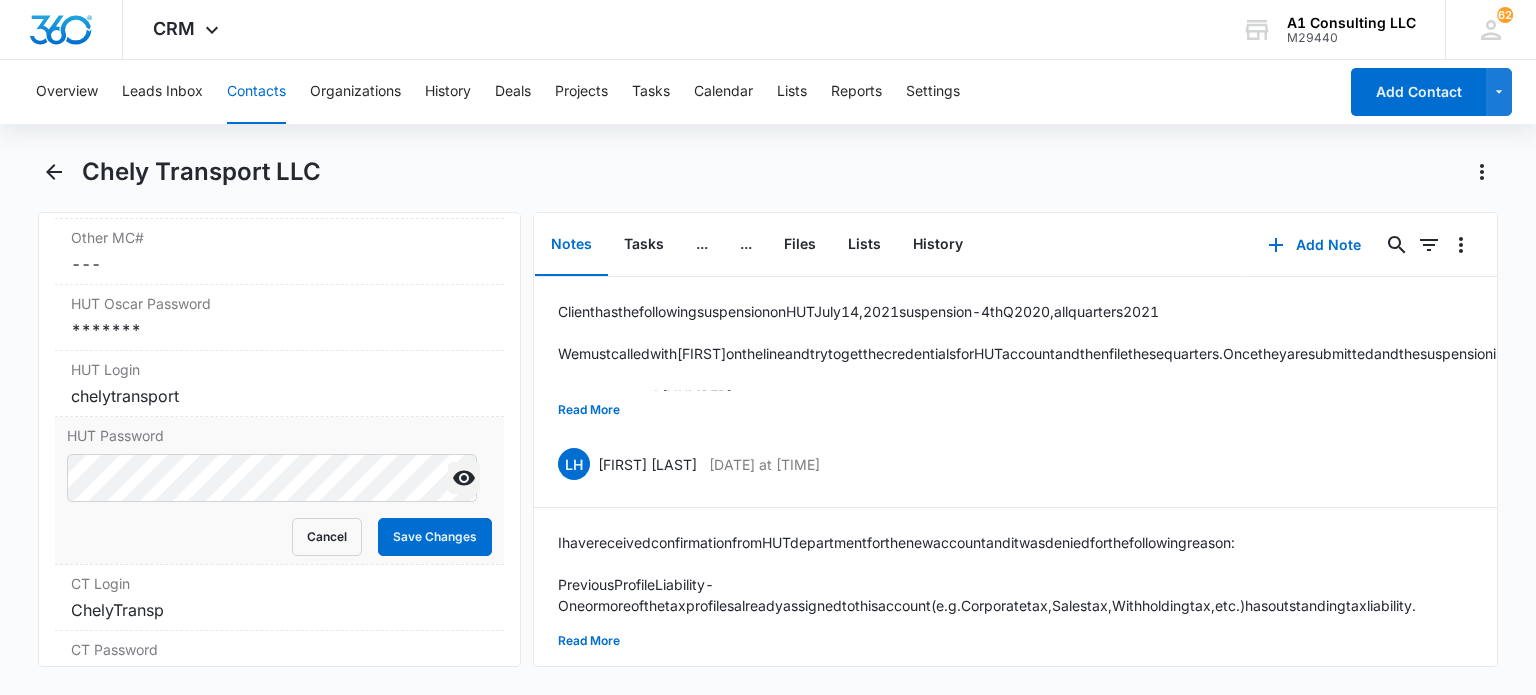 click 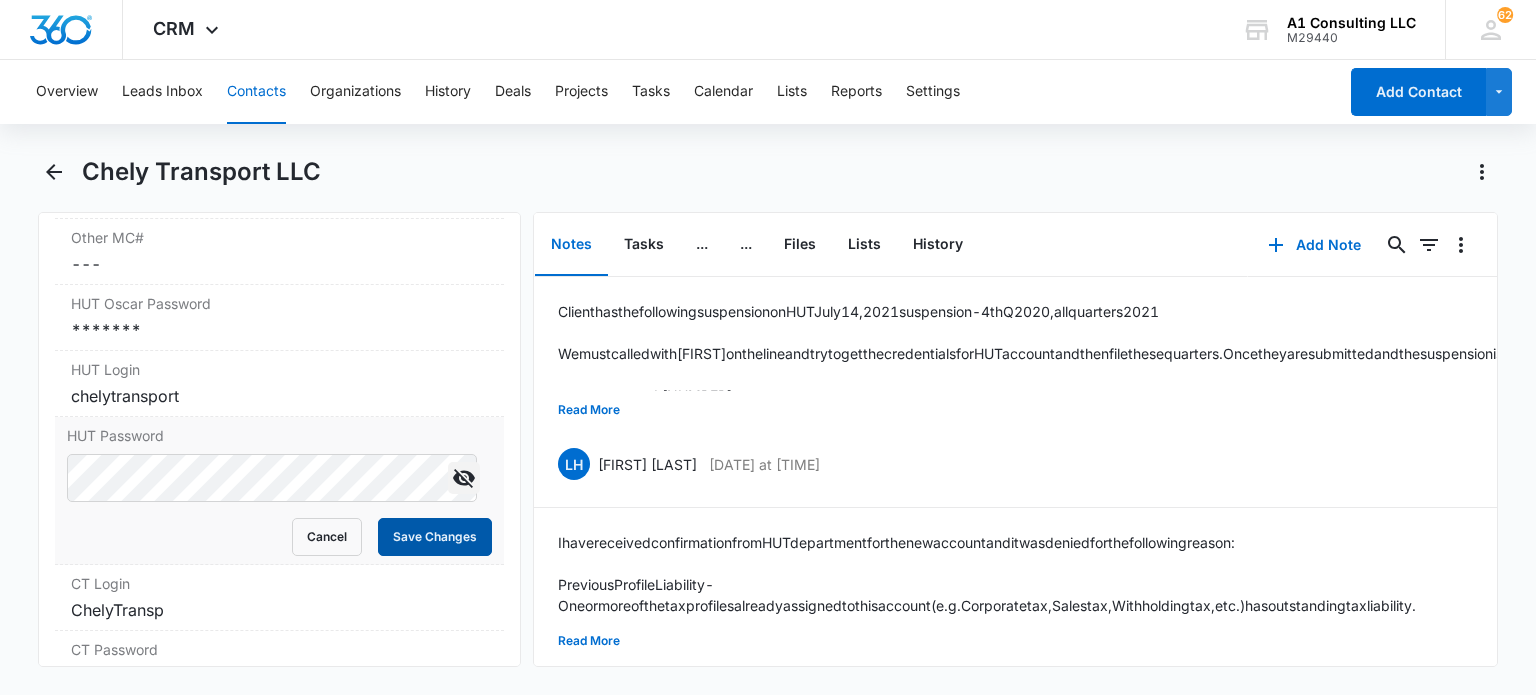 click on "Save Changes" at bounding box center [435, 537] 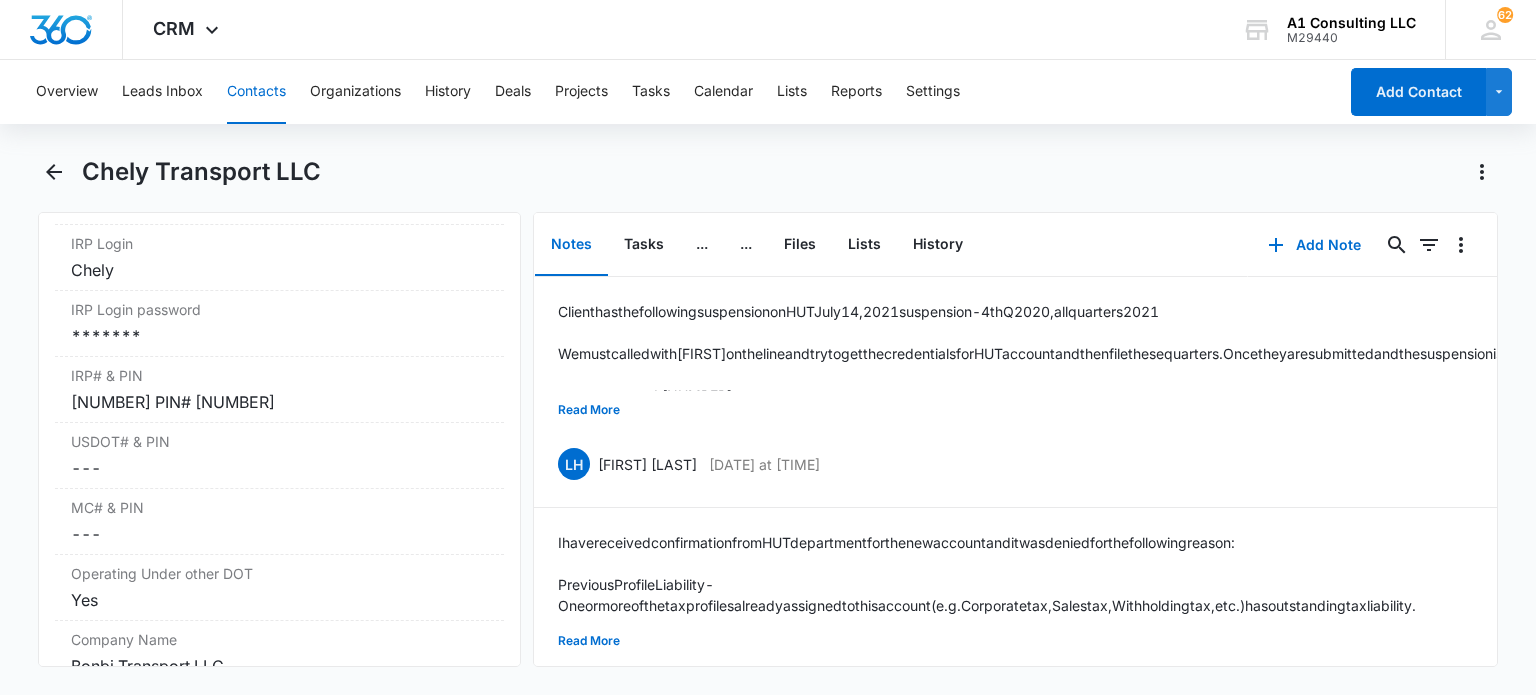 scroll, scrollTop: 2617, scrollLeft: 0, axis: vertical 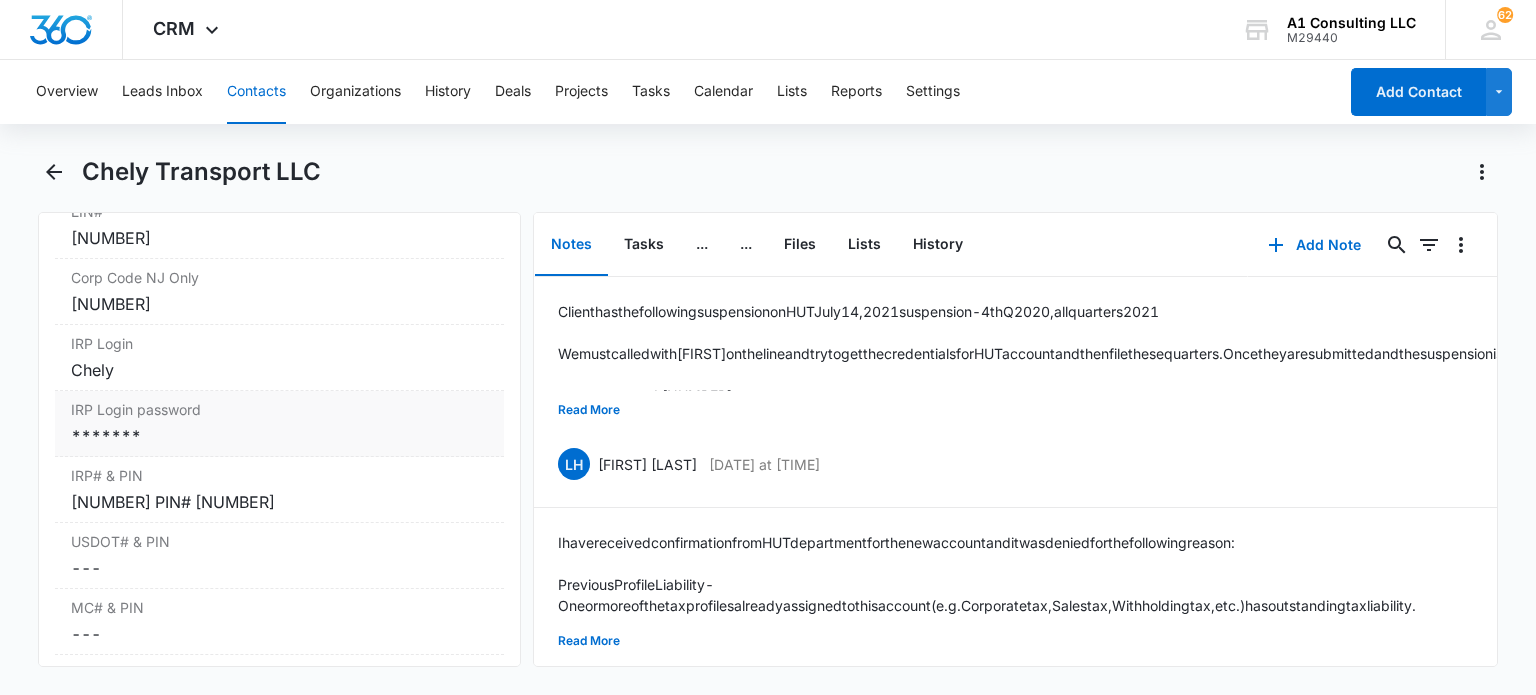 click on "*******" at bounding box center (279, 436) 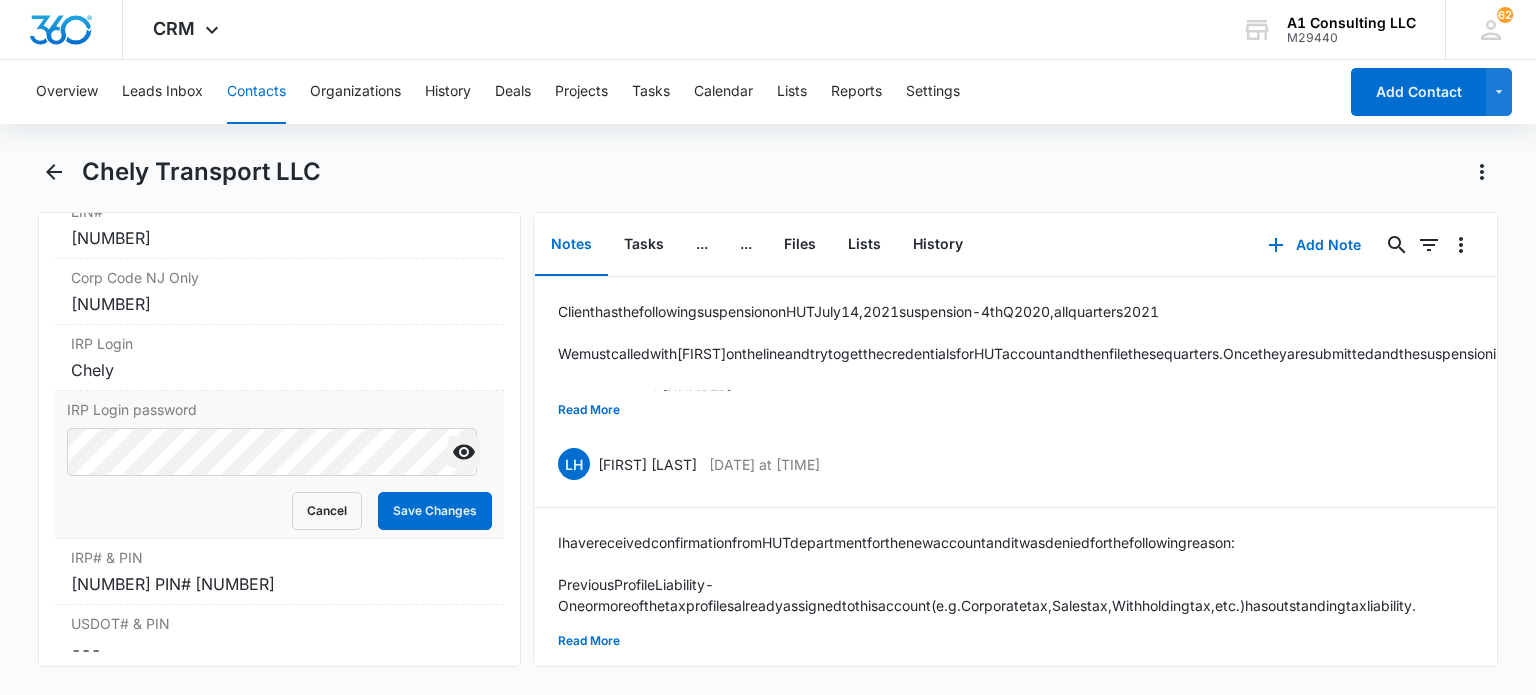 click 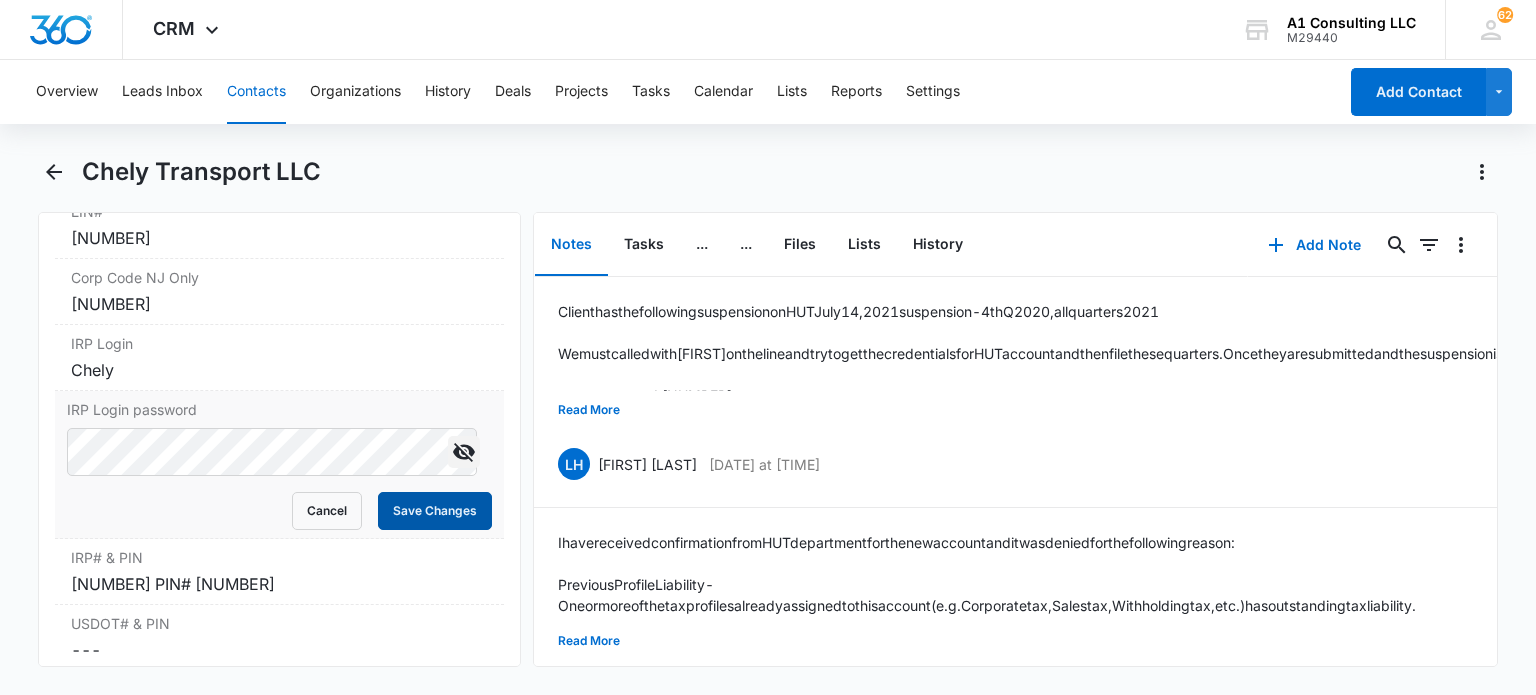 drag, startPoint x: 391, startPoint y: 506, endPoint x: 464, endPoint y: 395, distance: 132.8533 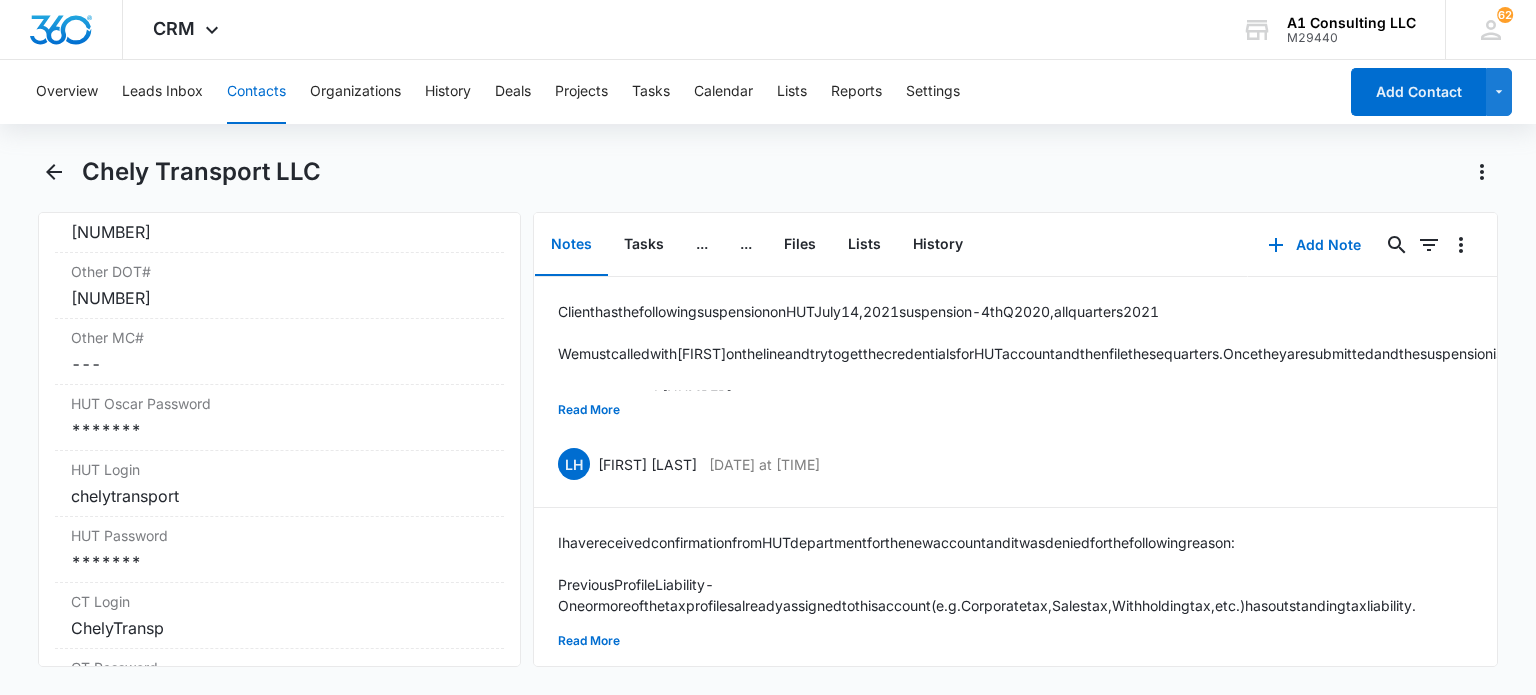 scroll, scrollTop: 3317, scrollLeft: 0, axis: vertical 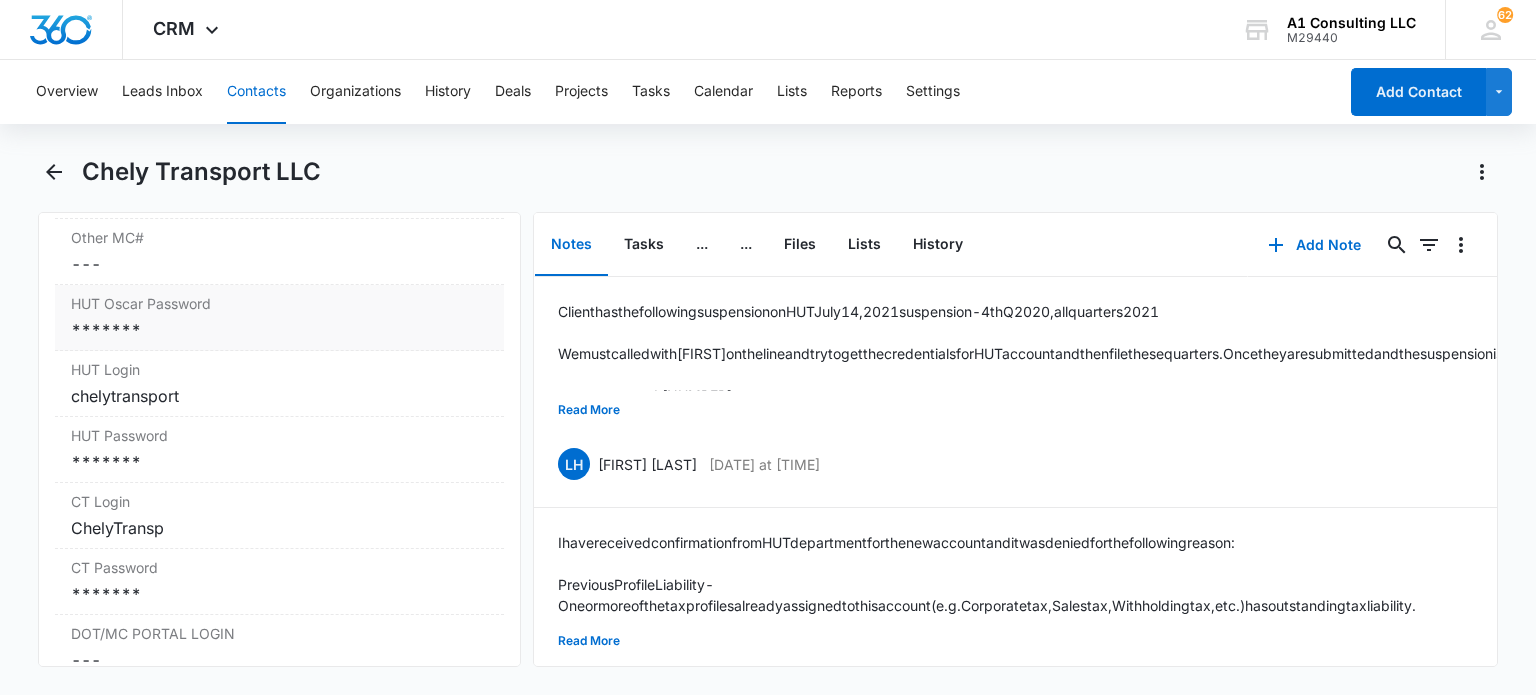 drag, startPoint x: 210, startPoint y: 323, endPoint x: 397, endPoint y: 363, distance: 191.23022 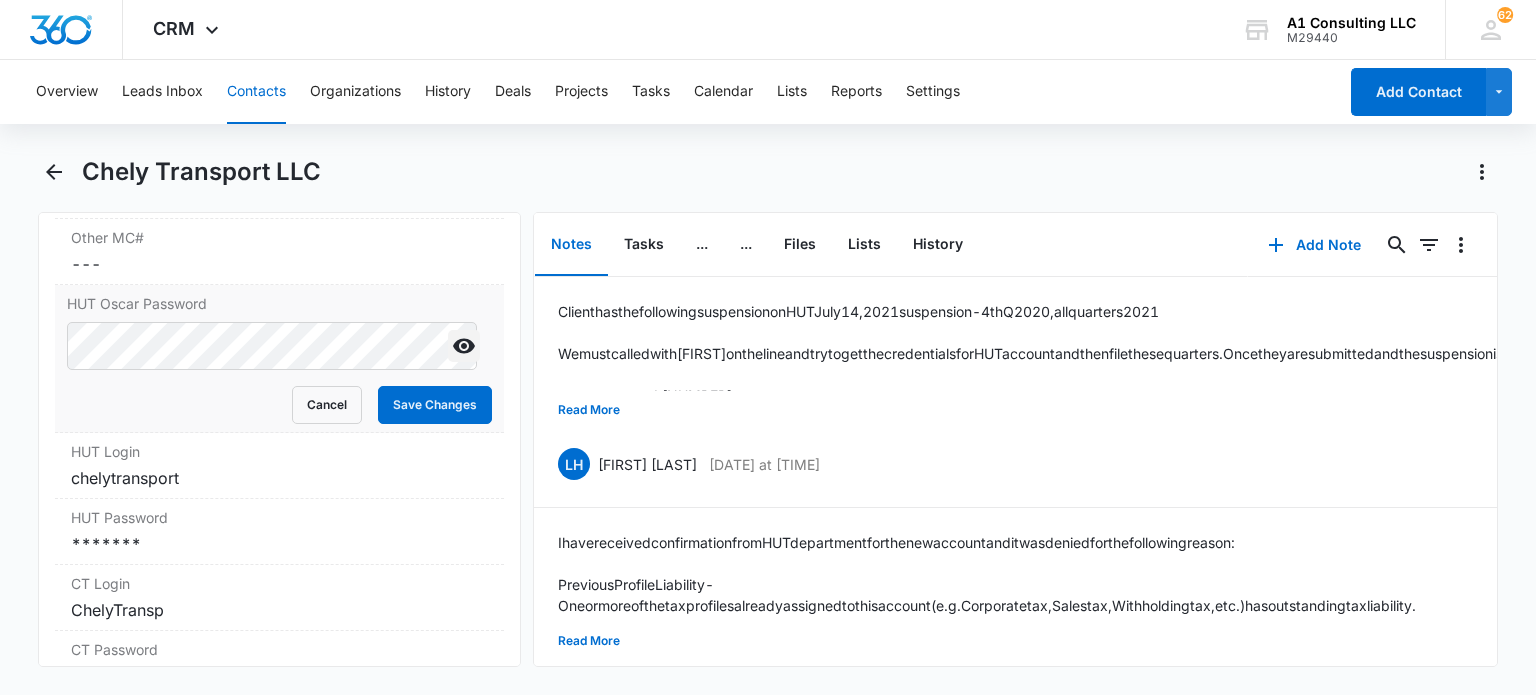 click 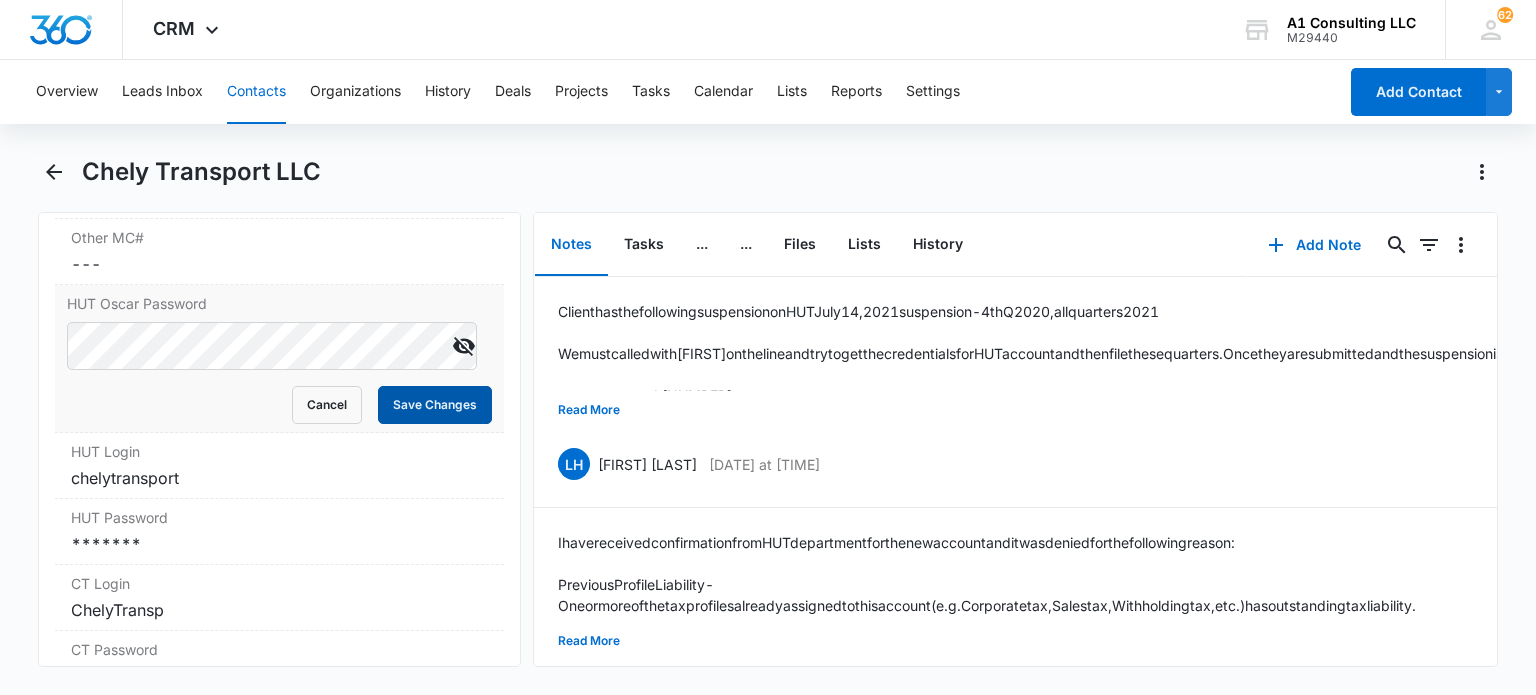 drag, startPoint x: 409, startPoint y: 377, endPoint x: 396, endPoint y: 410, distance: 35.468296 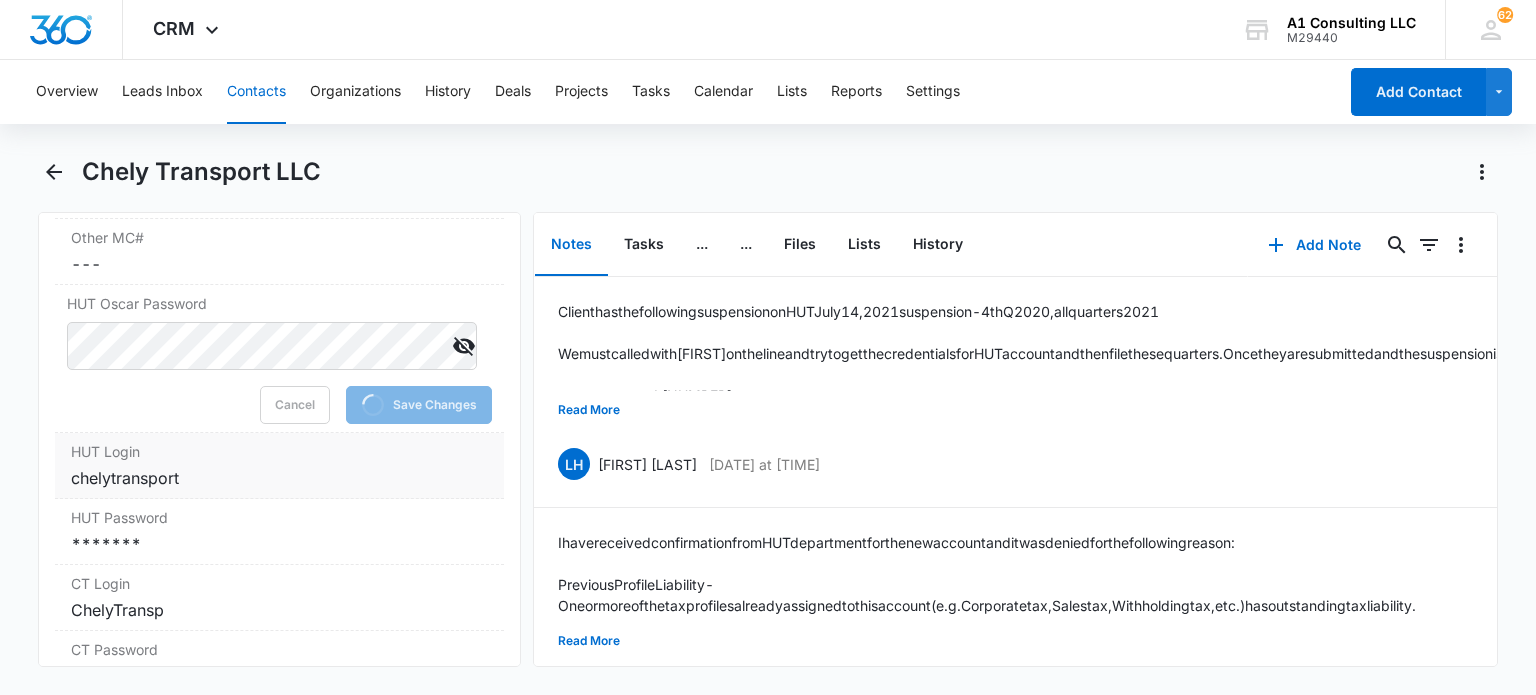 click on "HUT Login  Cancel Save Changes chelytransport" at bounding box center (279, 466) 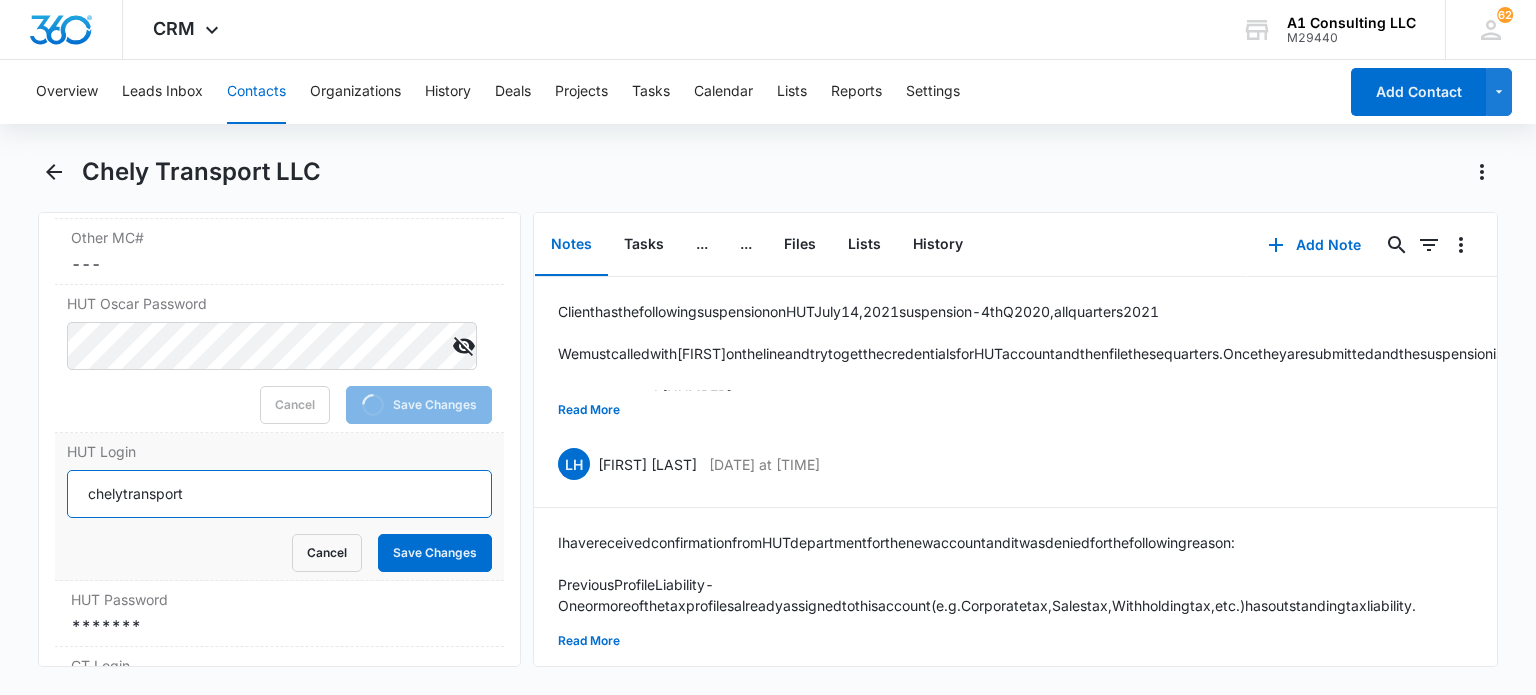 click on "chelytransport" at bounding box center [279, 494] 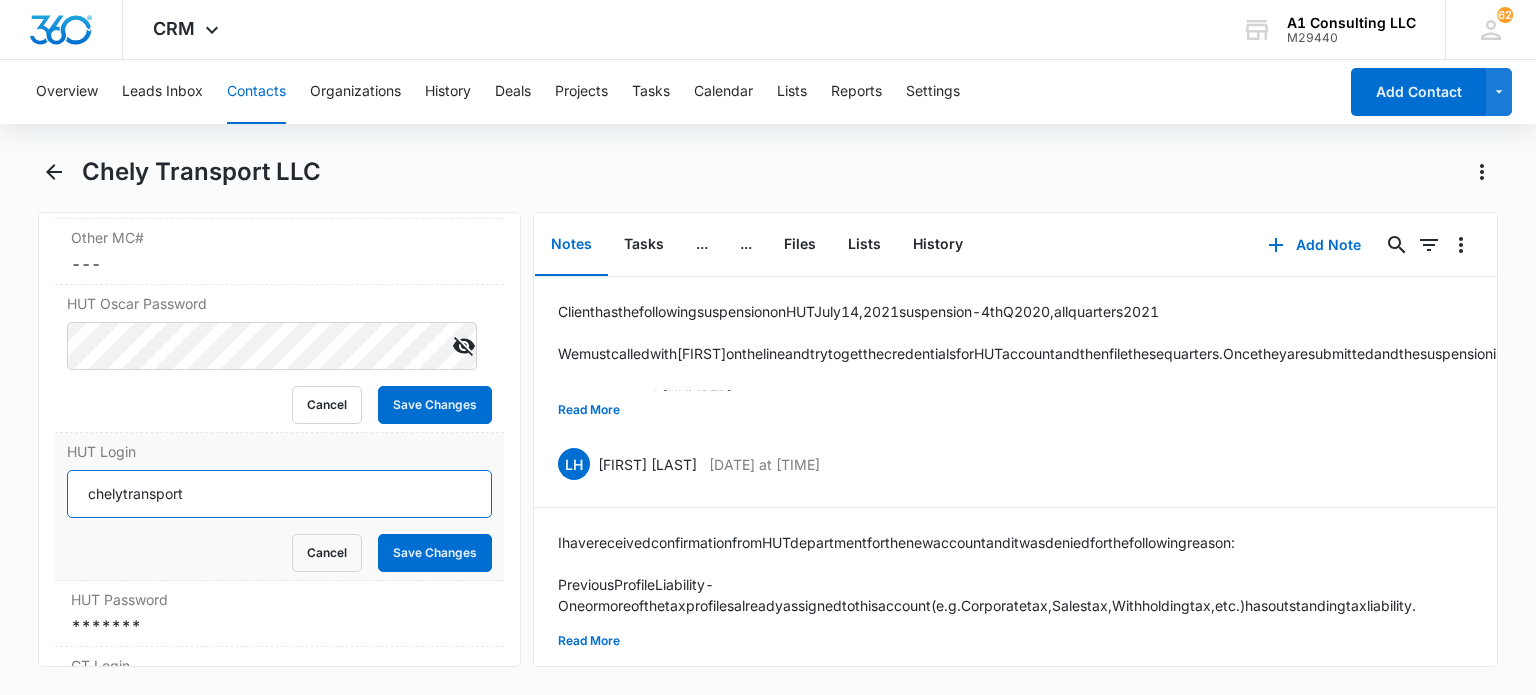 click on "chelytransport" at bounding box center (279, 494) 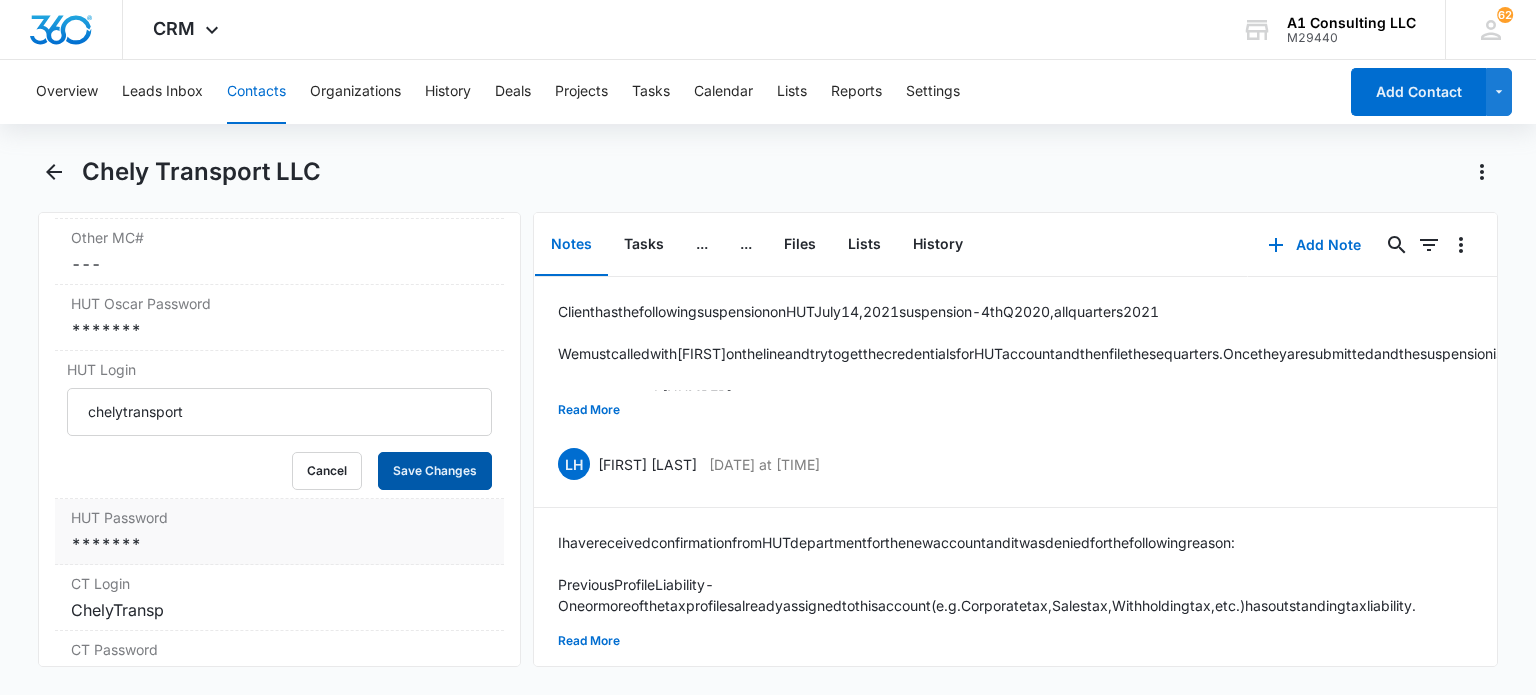 drag, startPoint x: 407, startPoint y: 461, endPoint x: 336, endPoint y: 500, distance: 81.00617 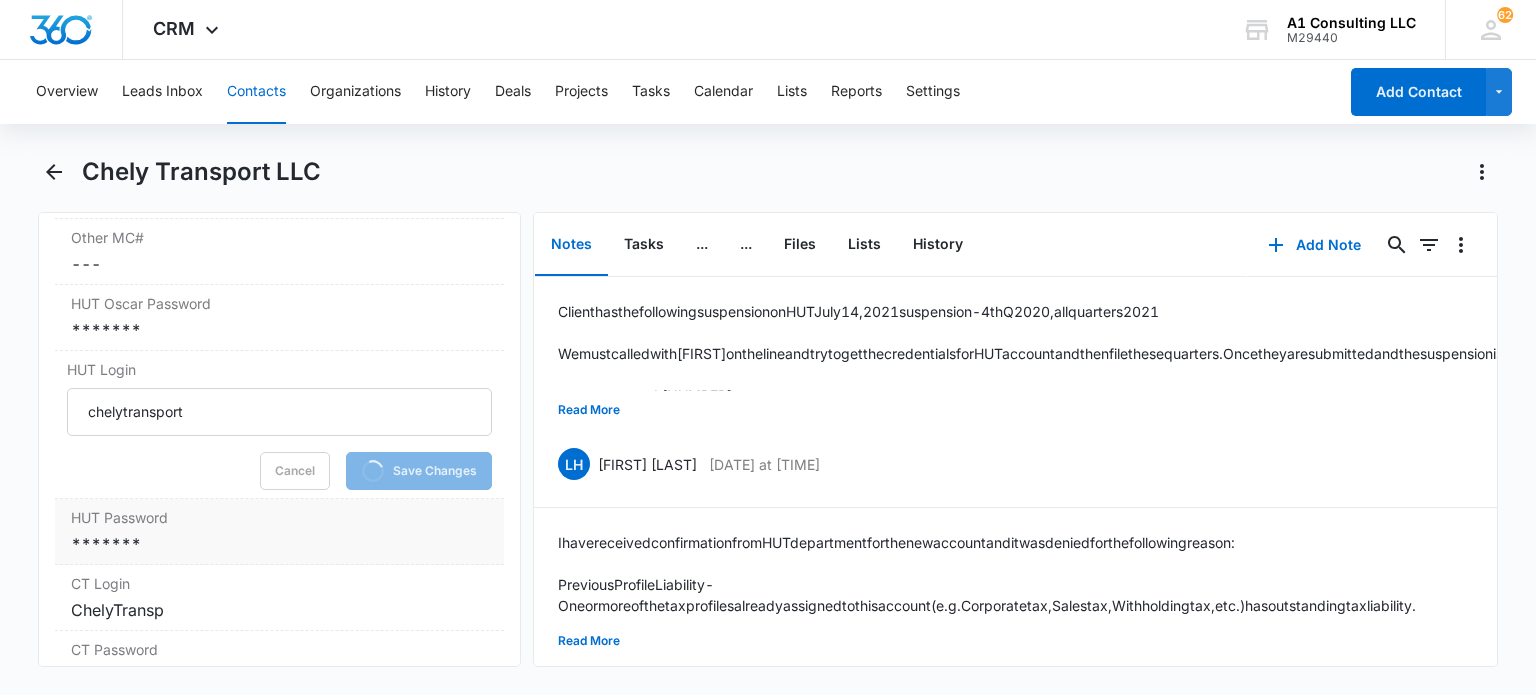 click on "*******" at bounding box center [279, 544] 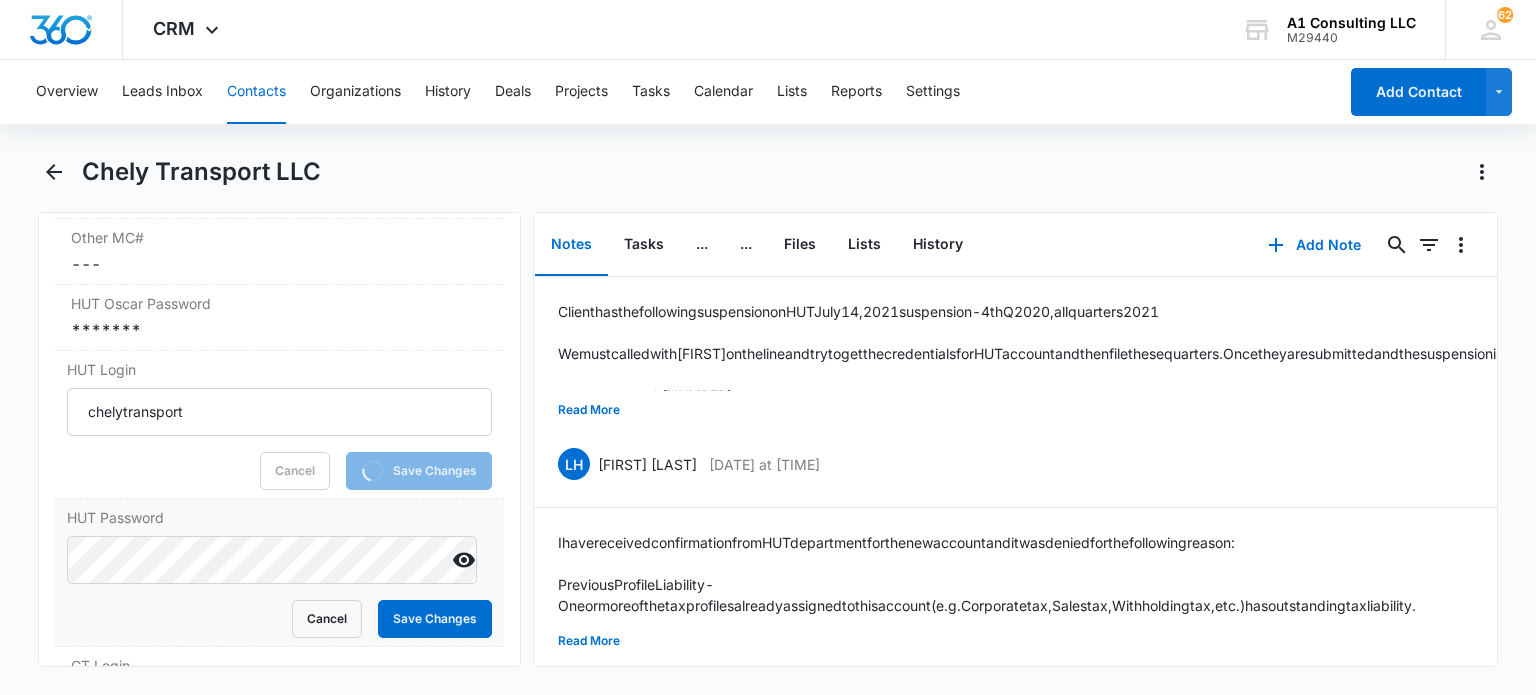 scroll, scrollTop: 3417, scrollLeft: 0, axis: vertical 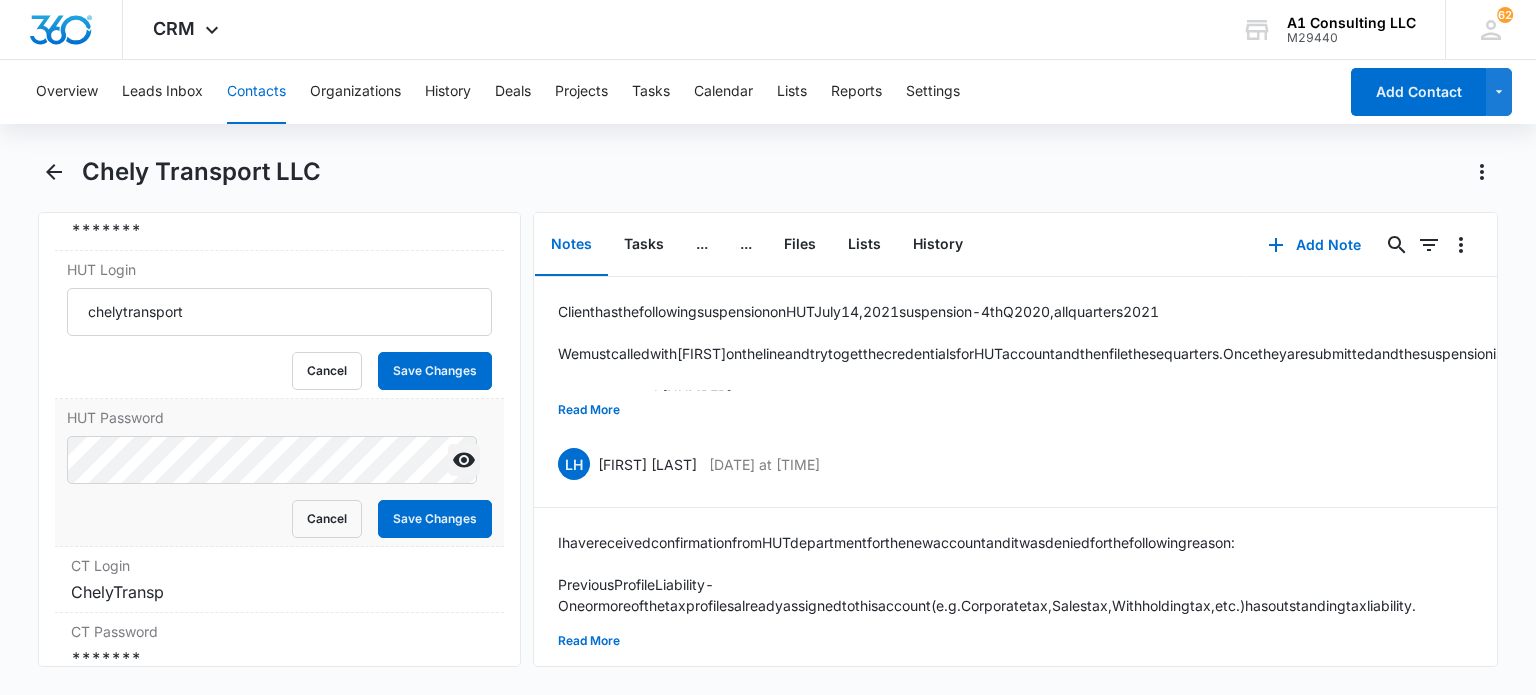 click 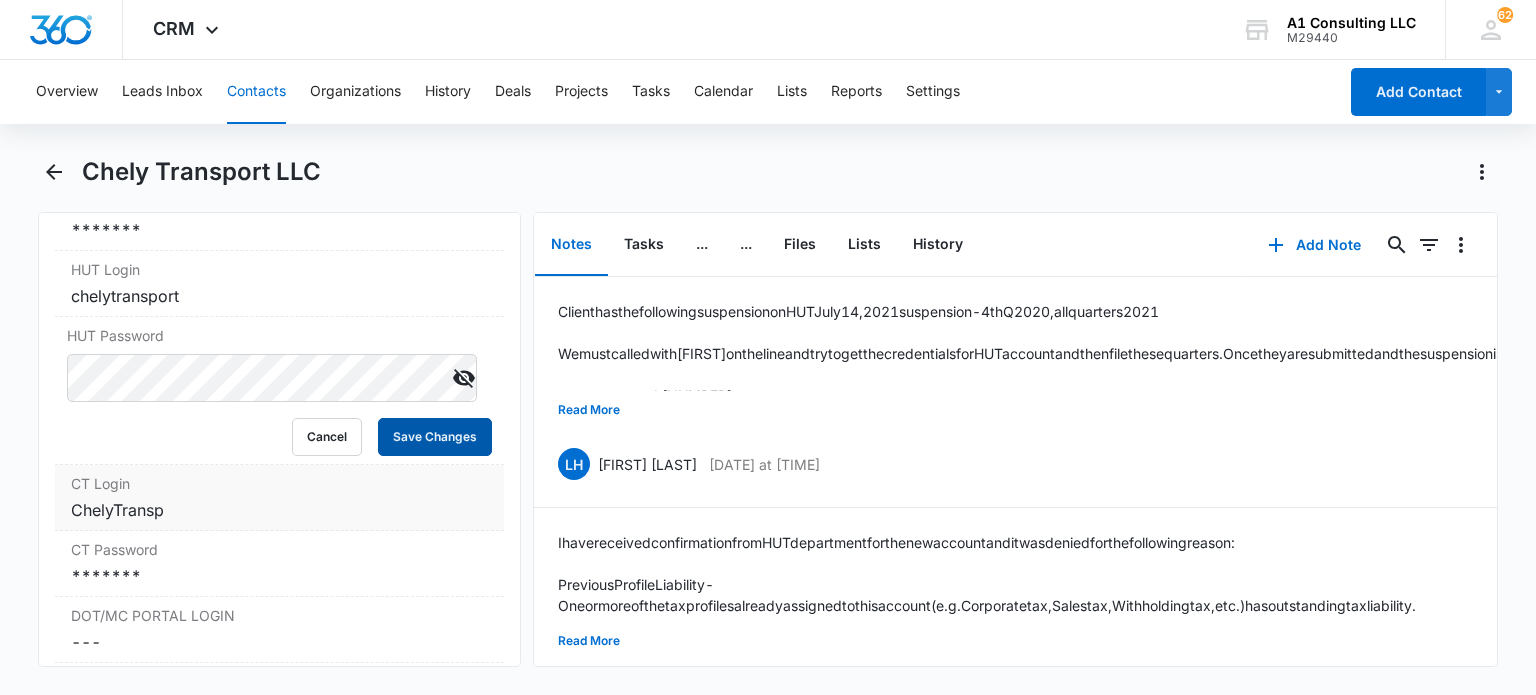 drag, startPoint x: 446, startPoint y: 418, endPoint x: 254, endPoint y: 486, distance: 203.68604 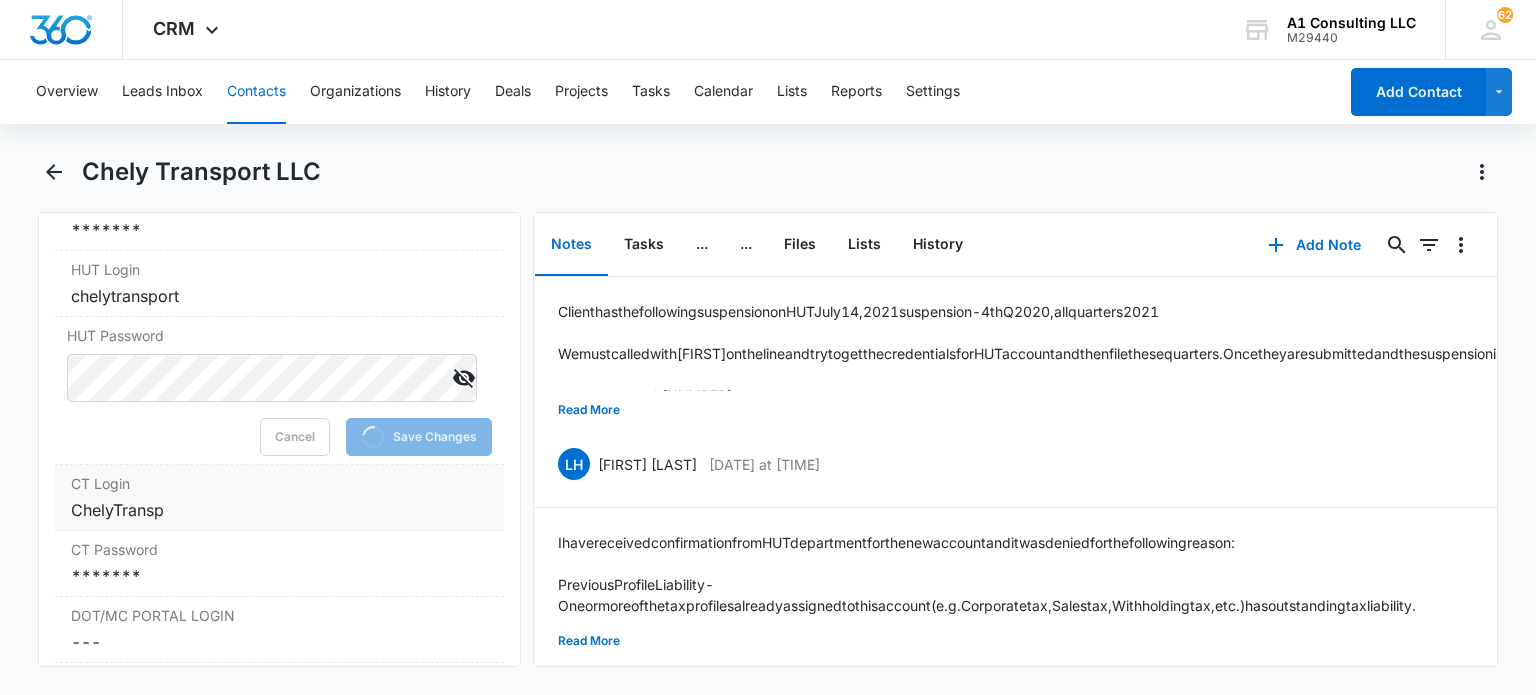 click on "ChelyTransp" at bounding box center [279, 510] 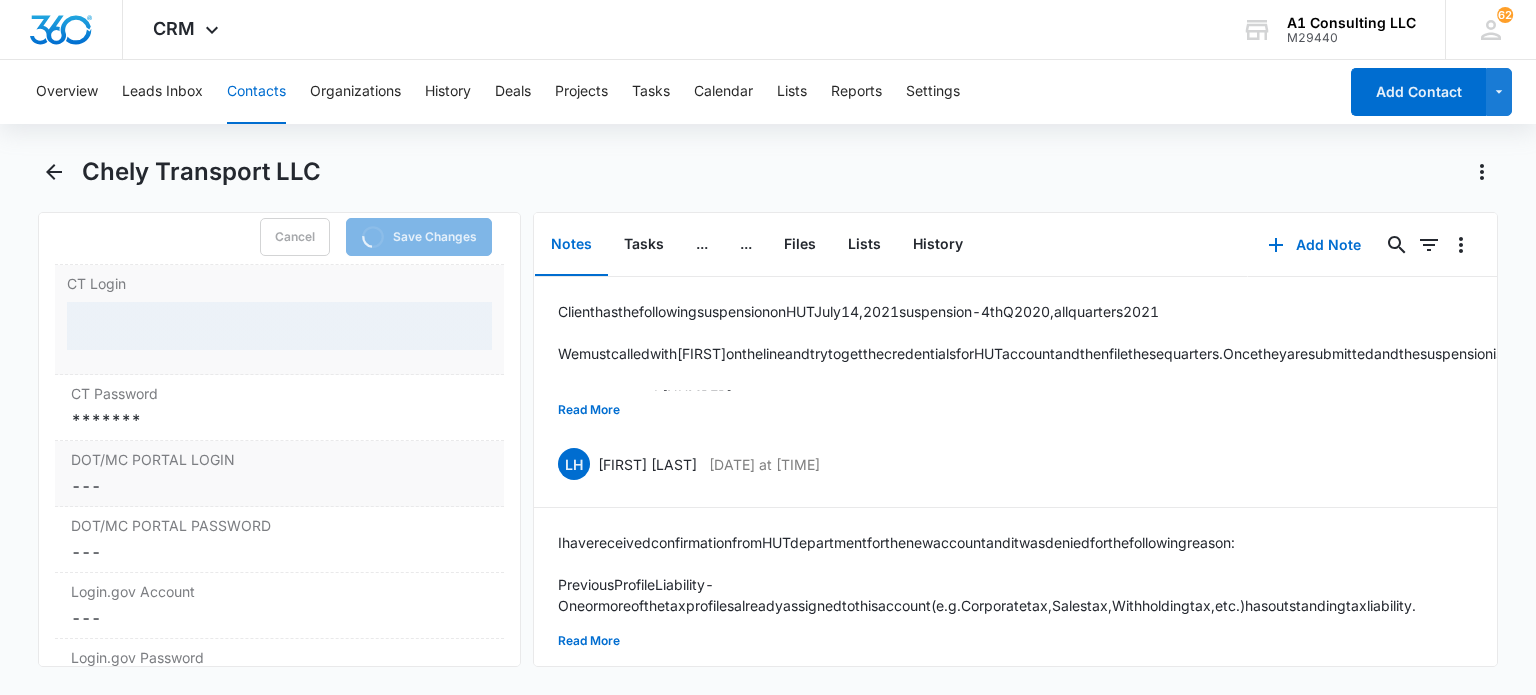 scroll, scrollTop: 3717, scrollLeft: 0, axis: vertical 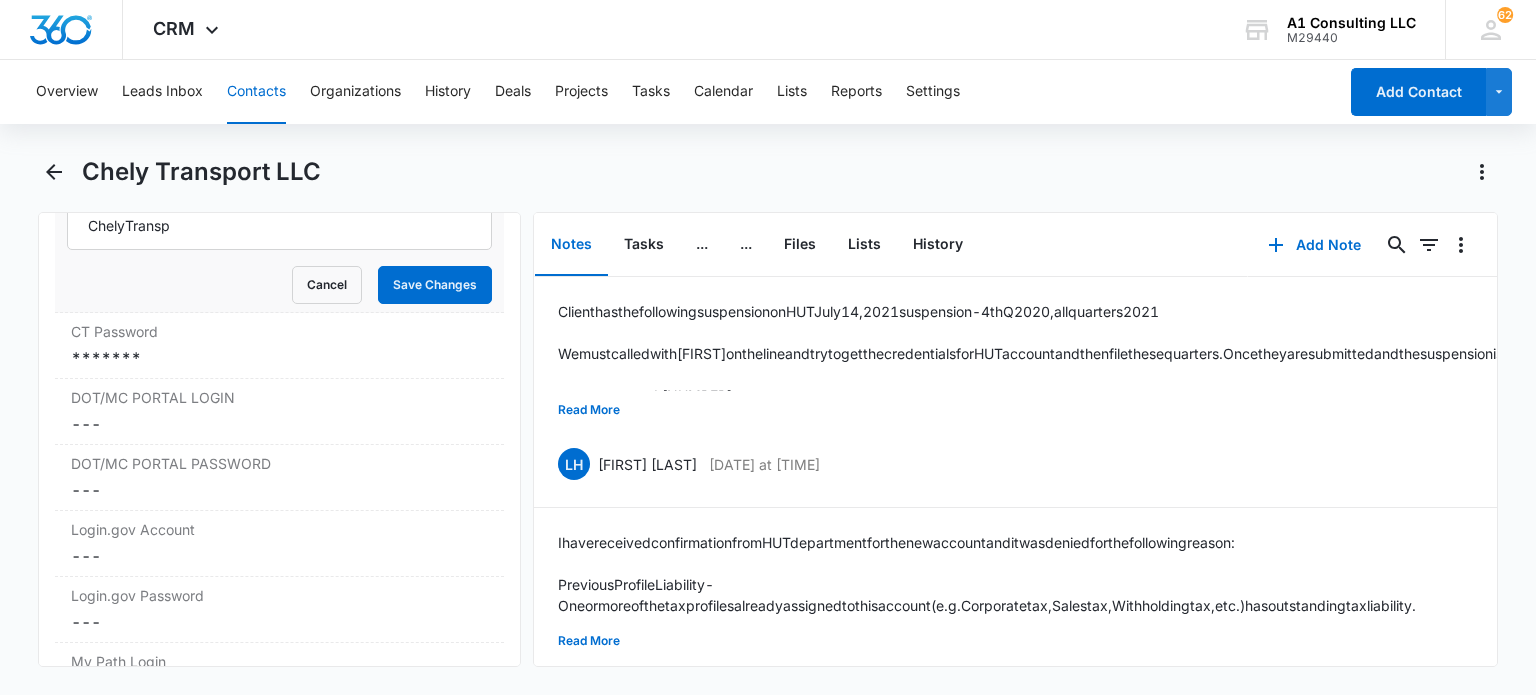 click on "CT Login ChelyTransp Cancel Save Changes" at bounding box center (279, 239) 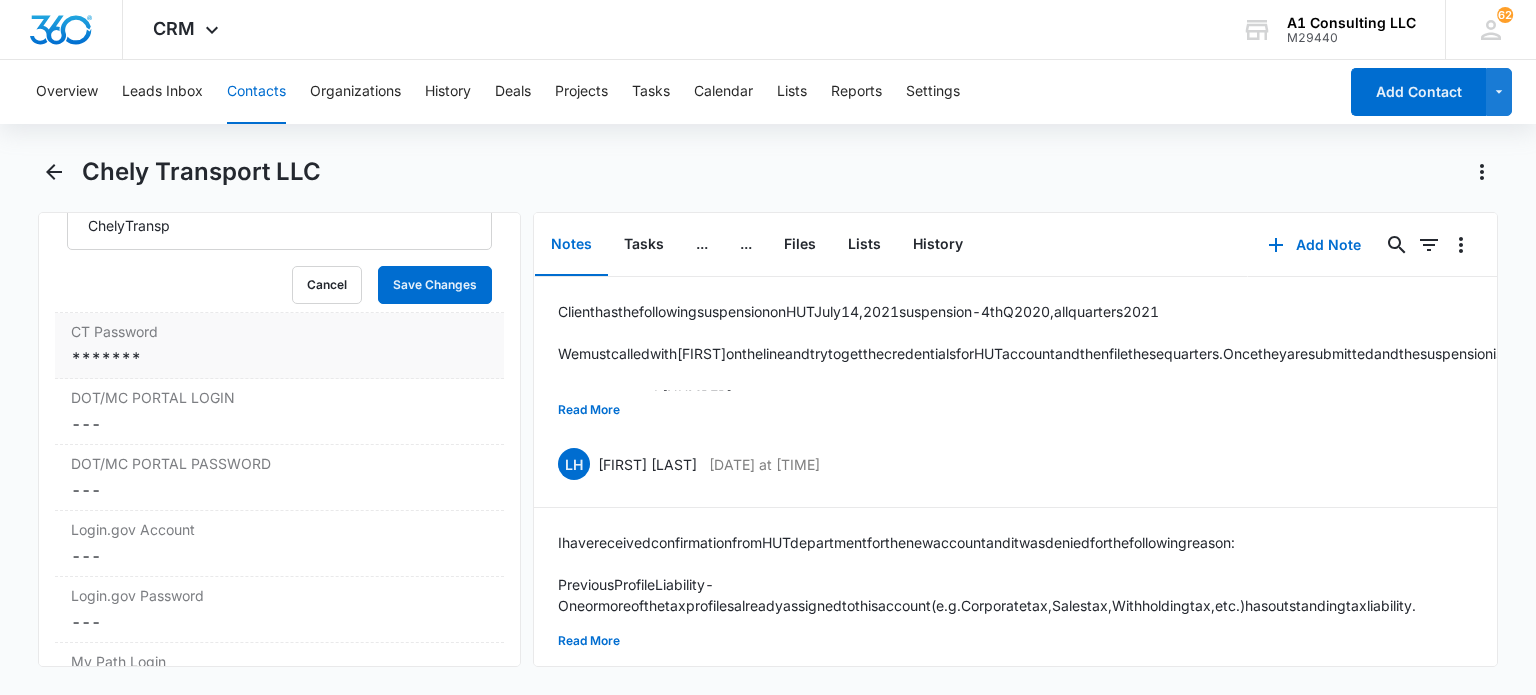 click on "*******" at bounding box center (279, 358) 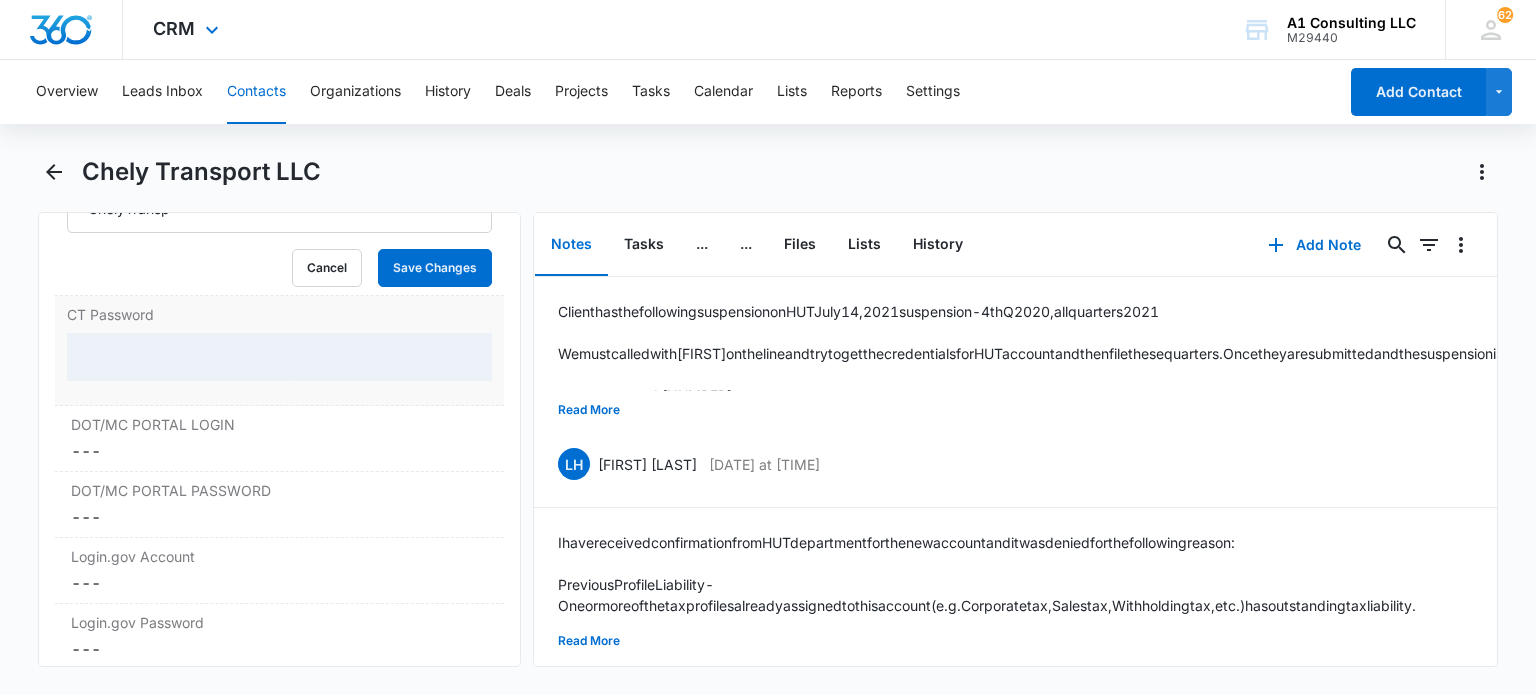 scroll, scrollTop: 3636, scrollLeft: 0, axis: vertical 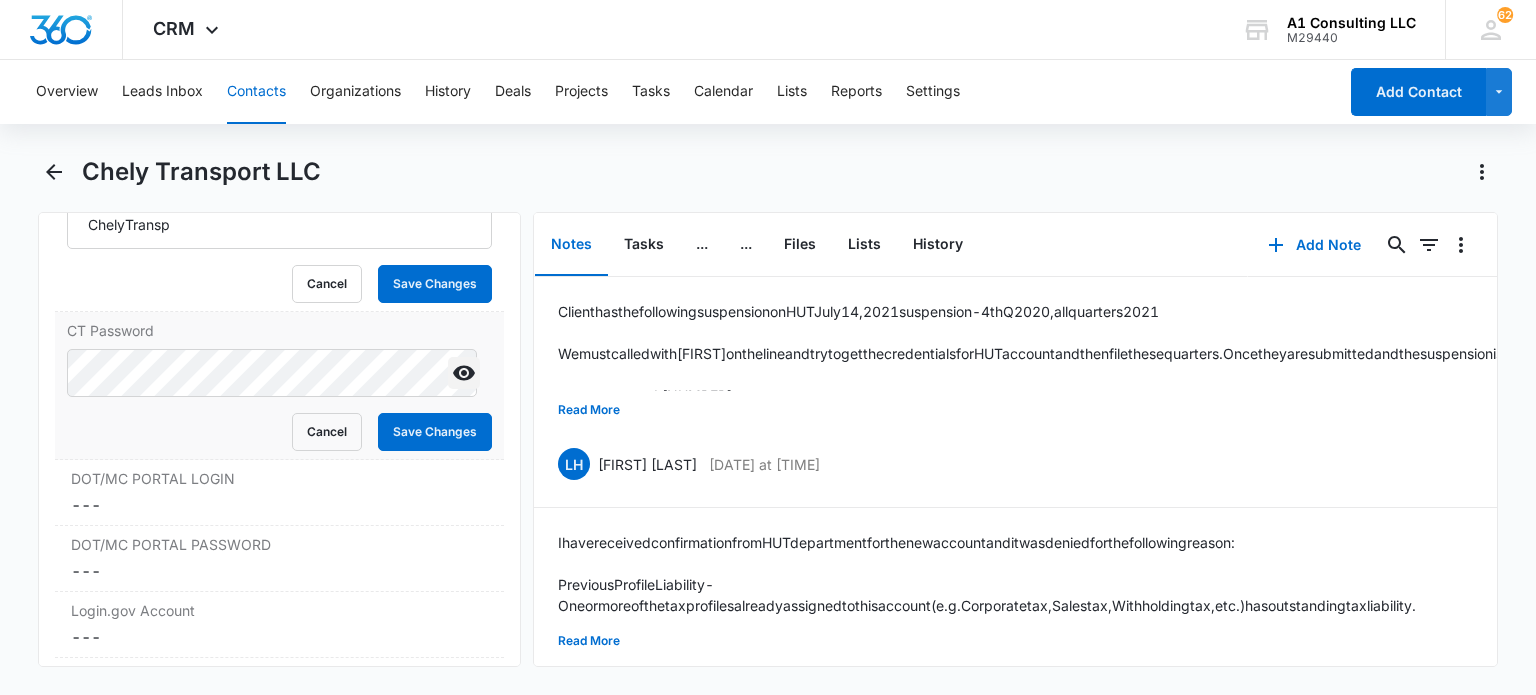 click 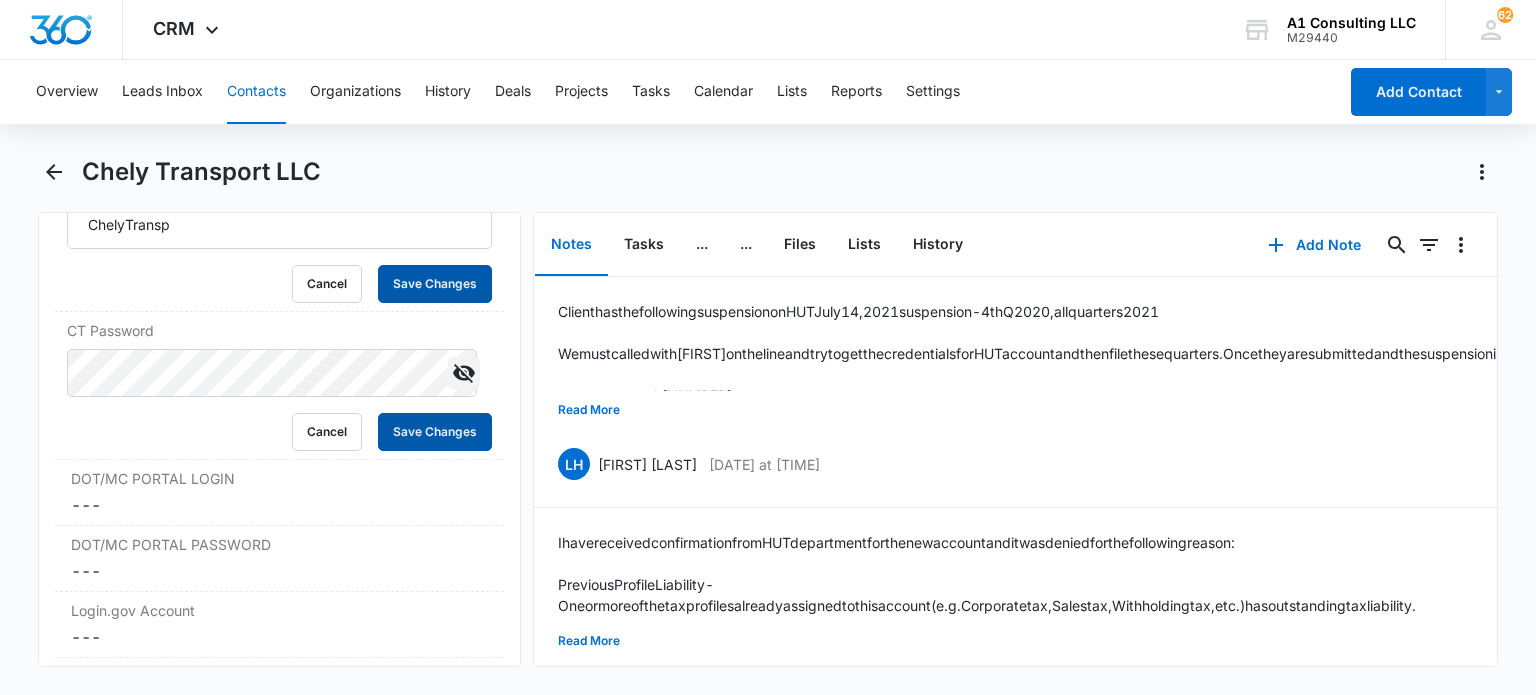 drag, startPoint x: 396, startPoint y: 419, endPoint x: 429, endPoint y: 264, distance: 158.47397 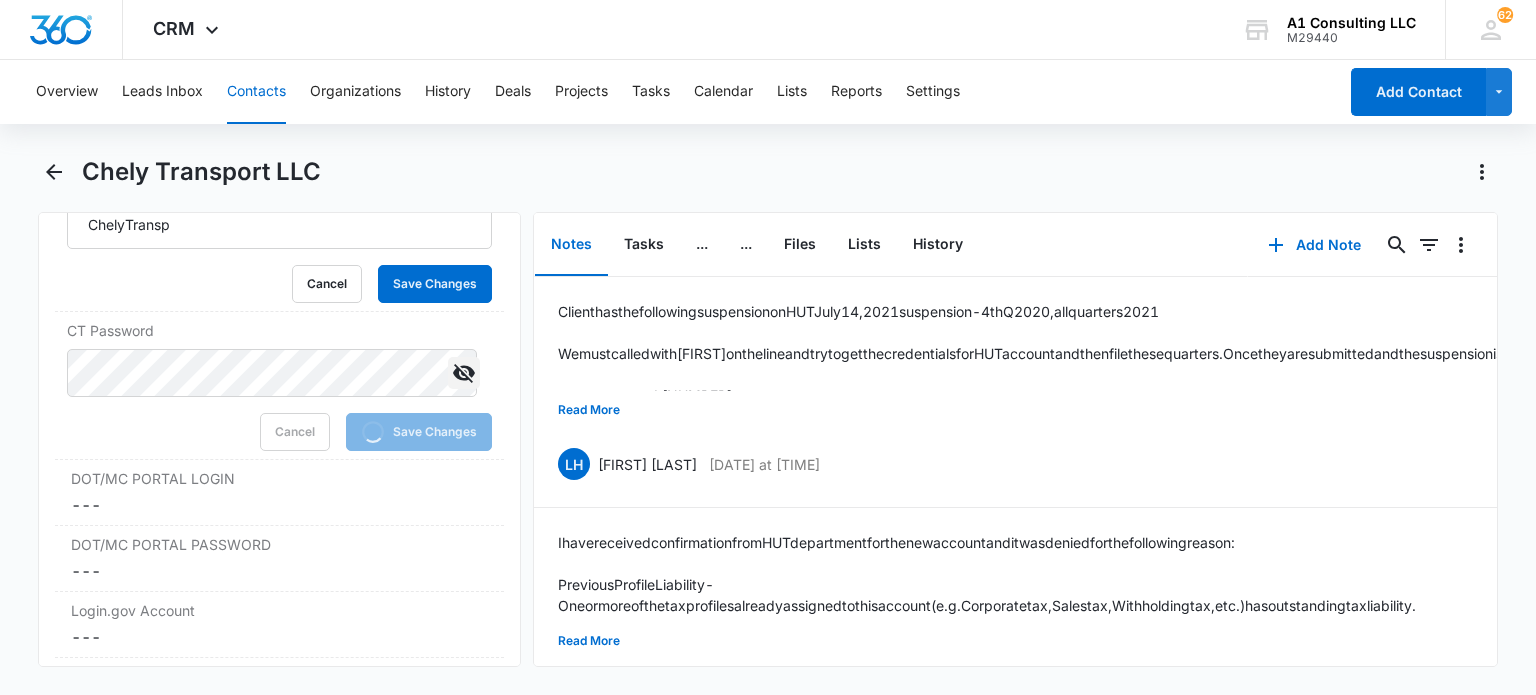 click on "ChelyTransp Cancel Save Changes" at bounding box center [279, 252] 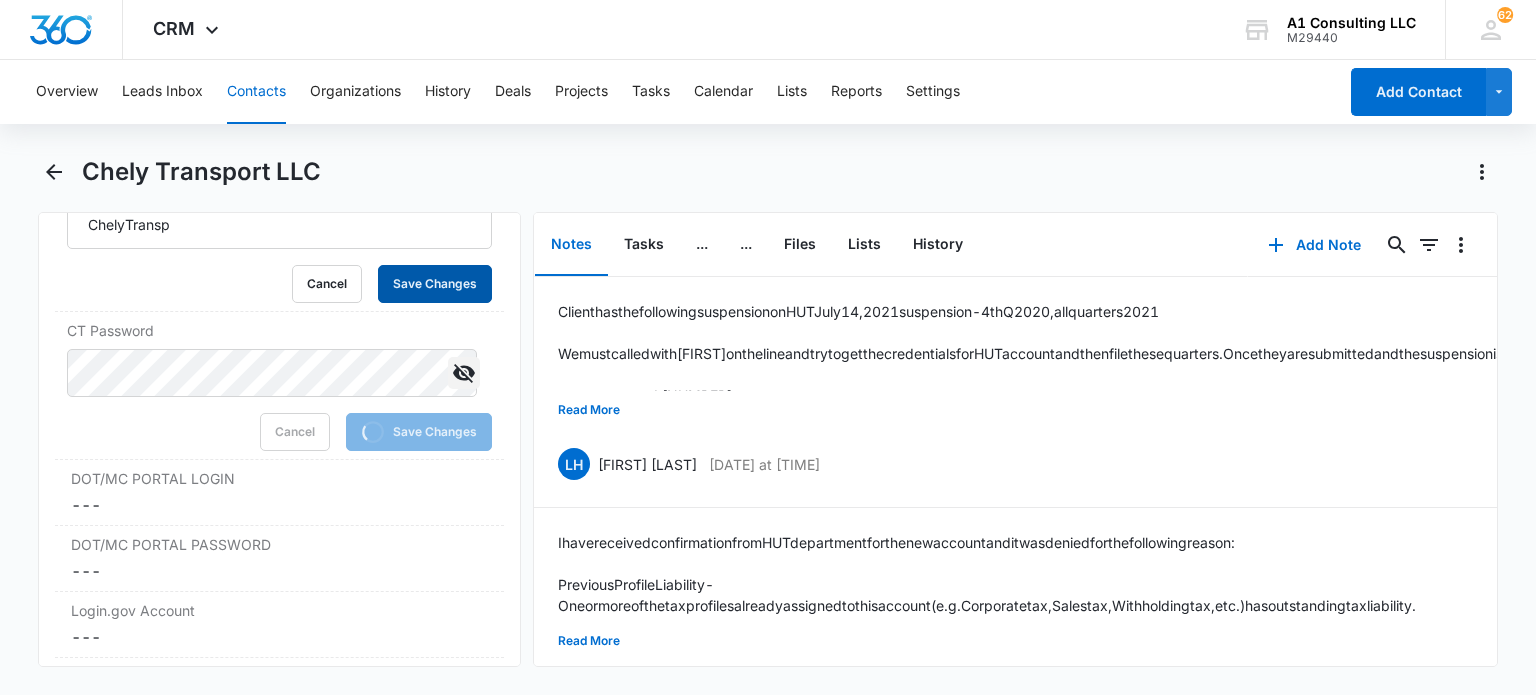 click on "Save Changes" at bounding box center [435, 284] 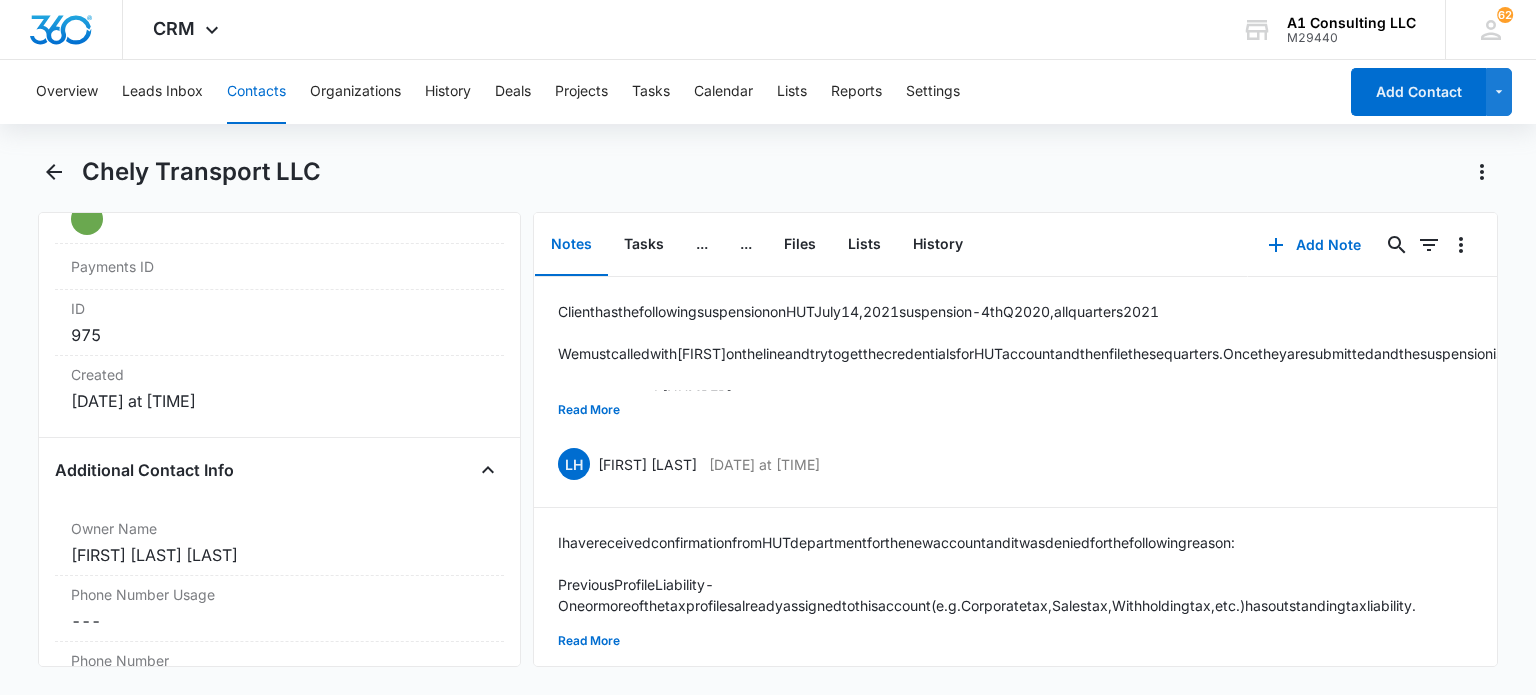 scroll, scrollTop: 1630, scrollLeft: 0, axis: vertical 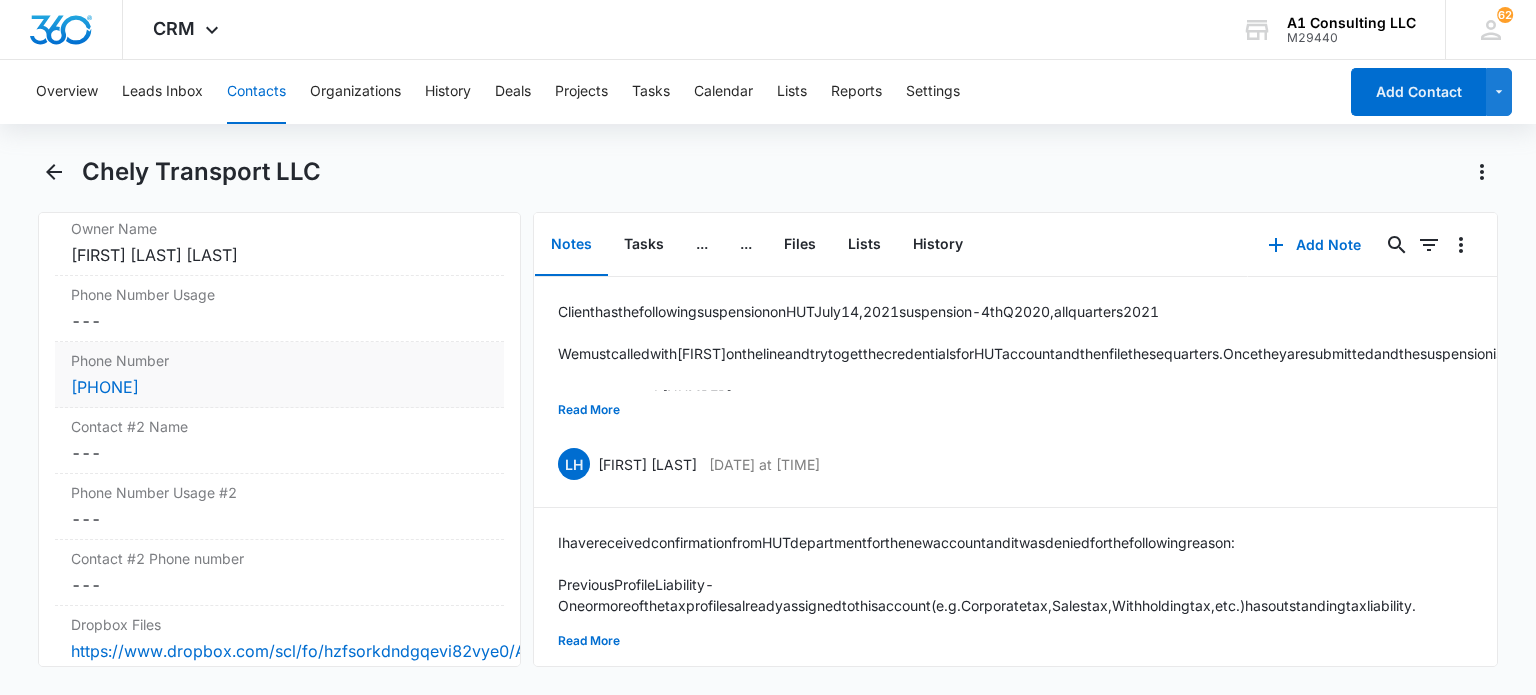 click on "Phone Number Cancel Save Changes (347) 307-0323" at bounding box center [279, 375] 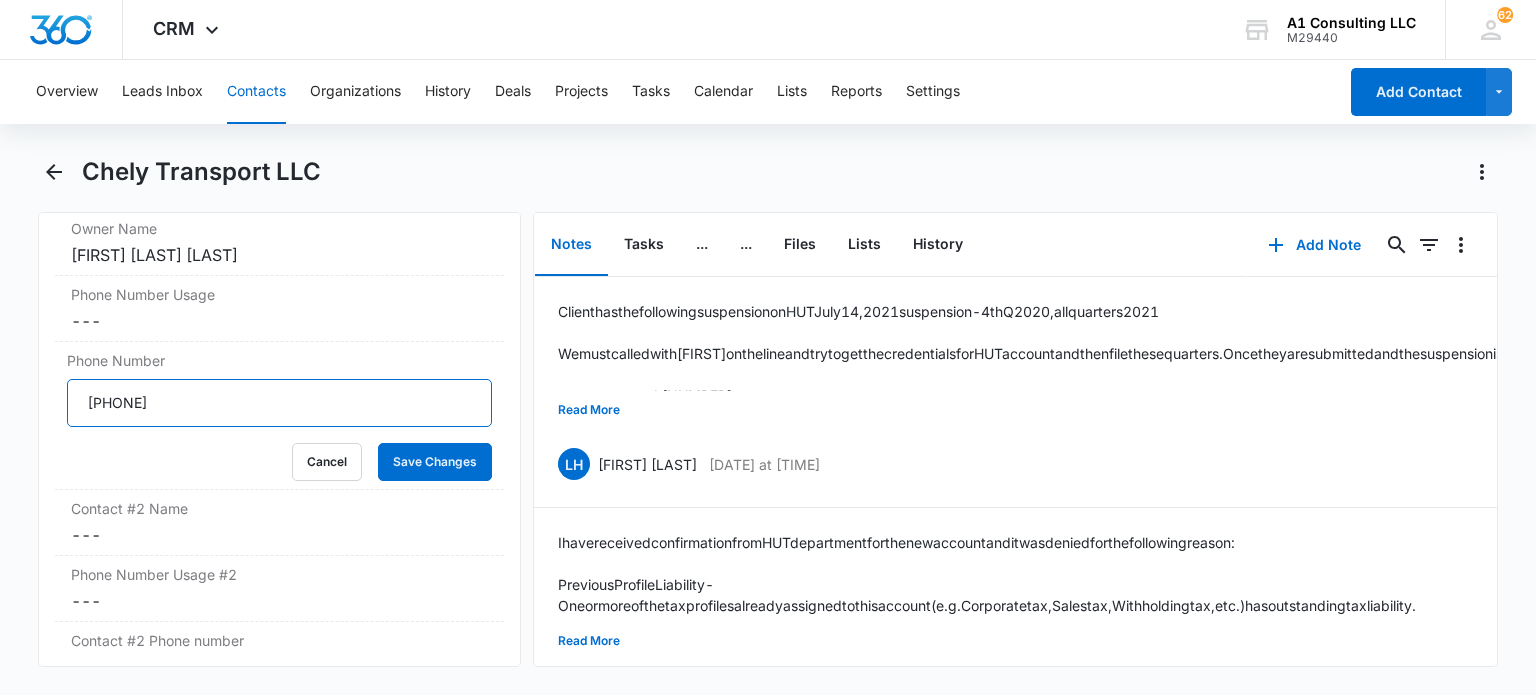 click on "Phone Number" at bounding box center (279, 403) 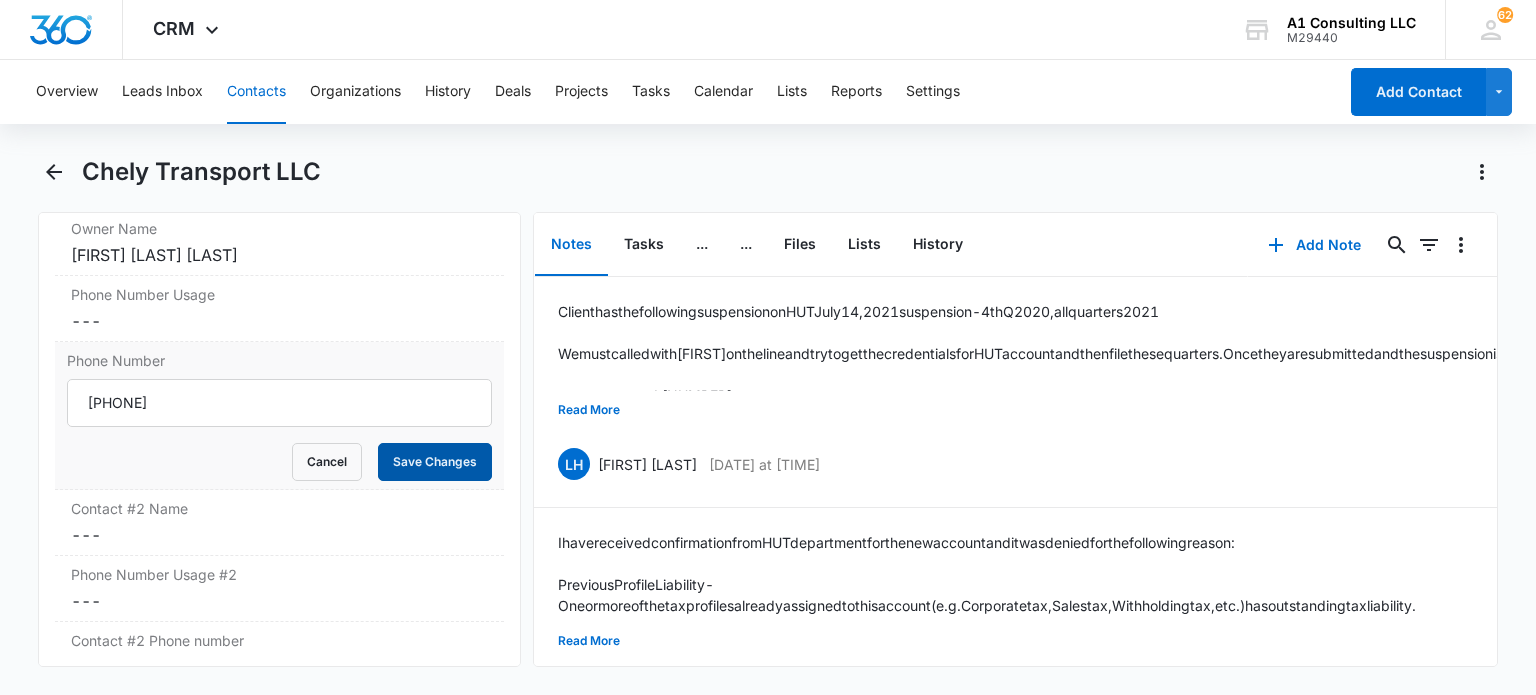 click on "Save Changes" at bounding box center [435, 462] 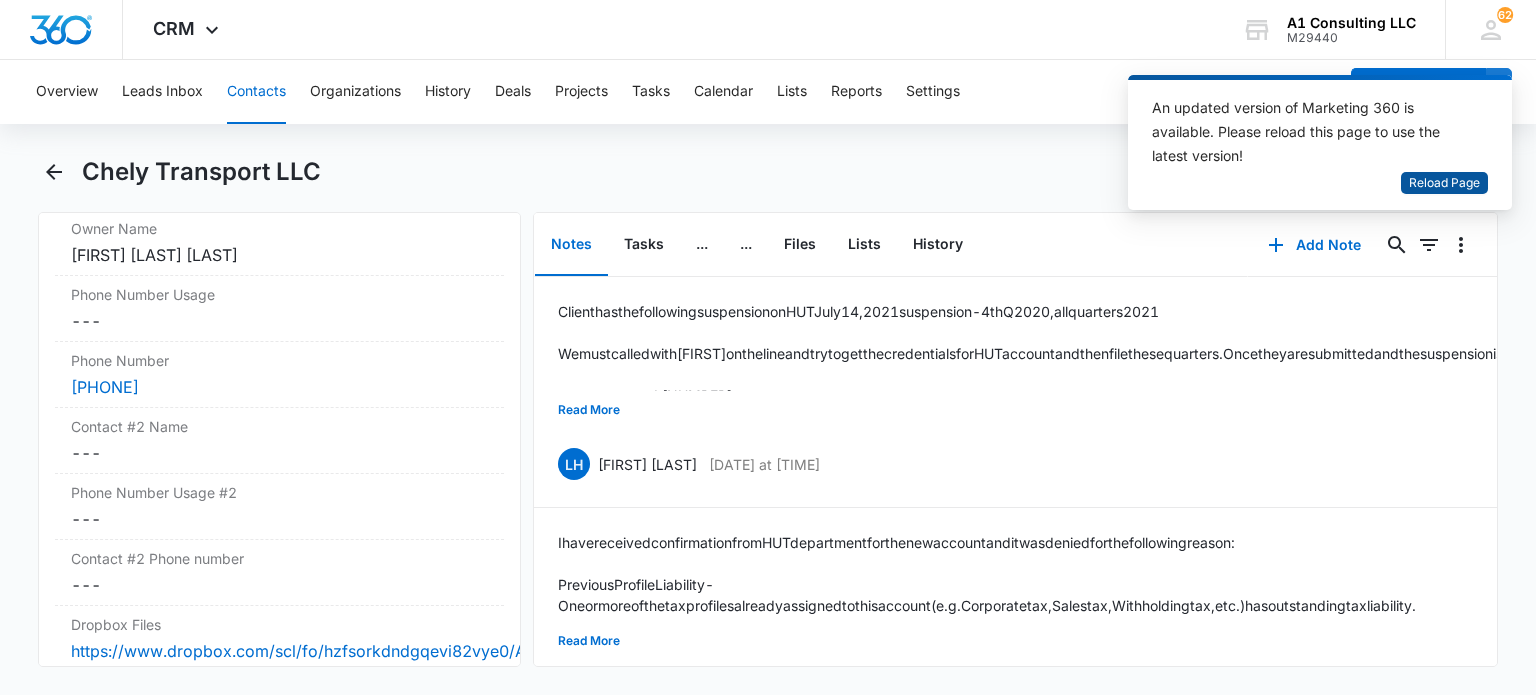 click on "Reload Page" at bounding box center [1444, 183] 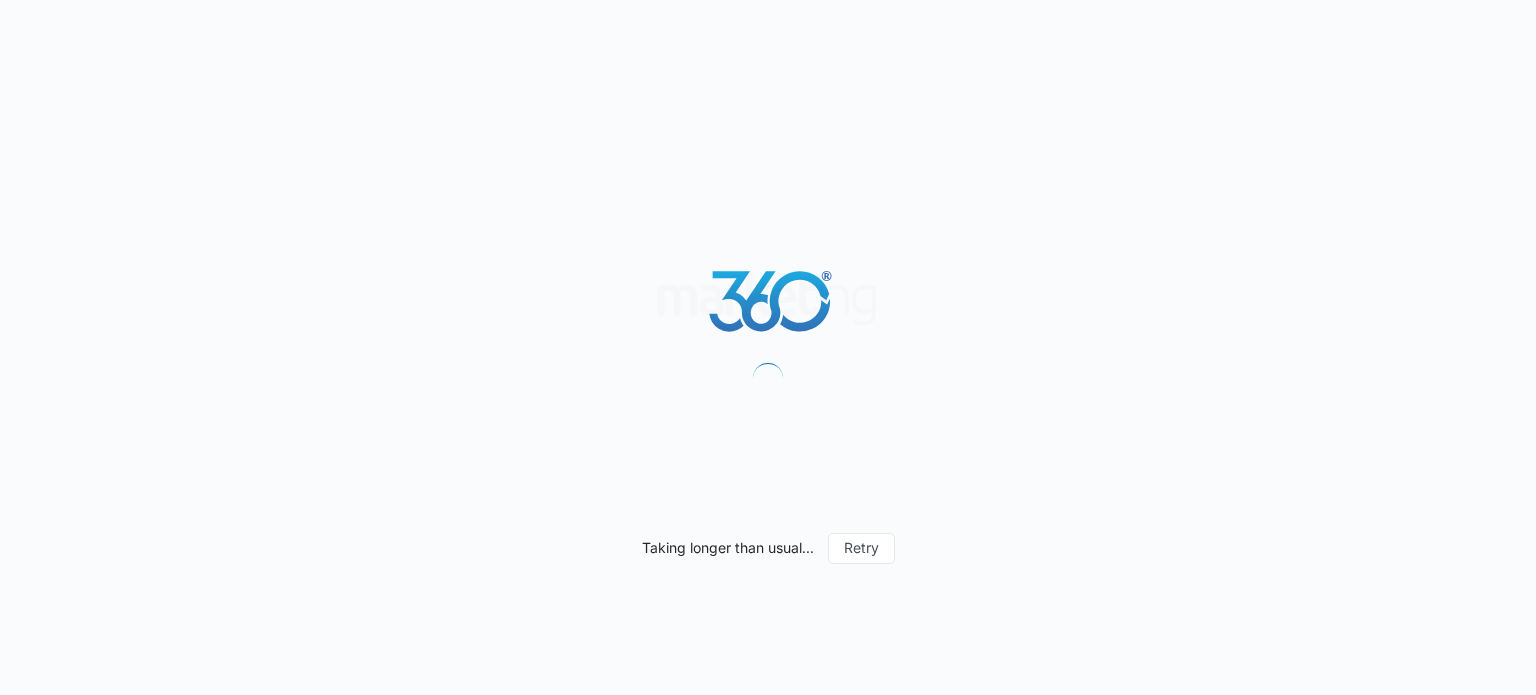 scroll, scrollTop: 0, scrollLeft: 0, axis: both 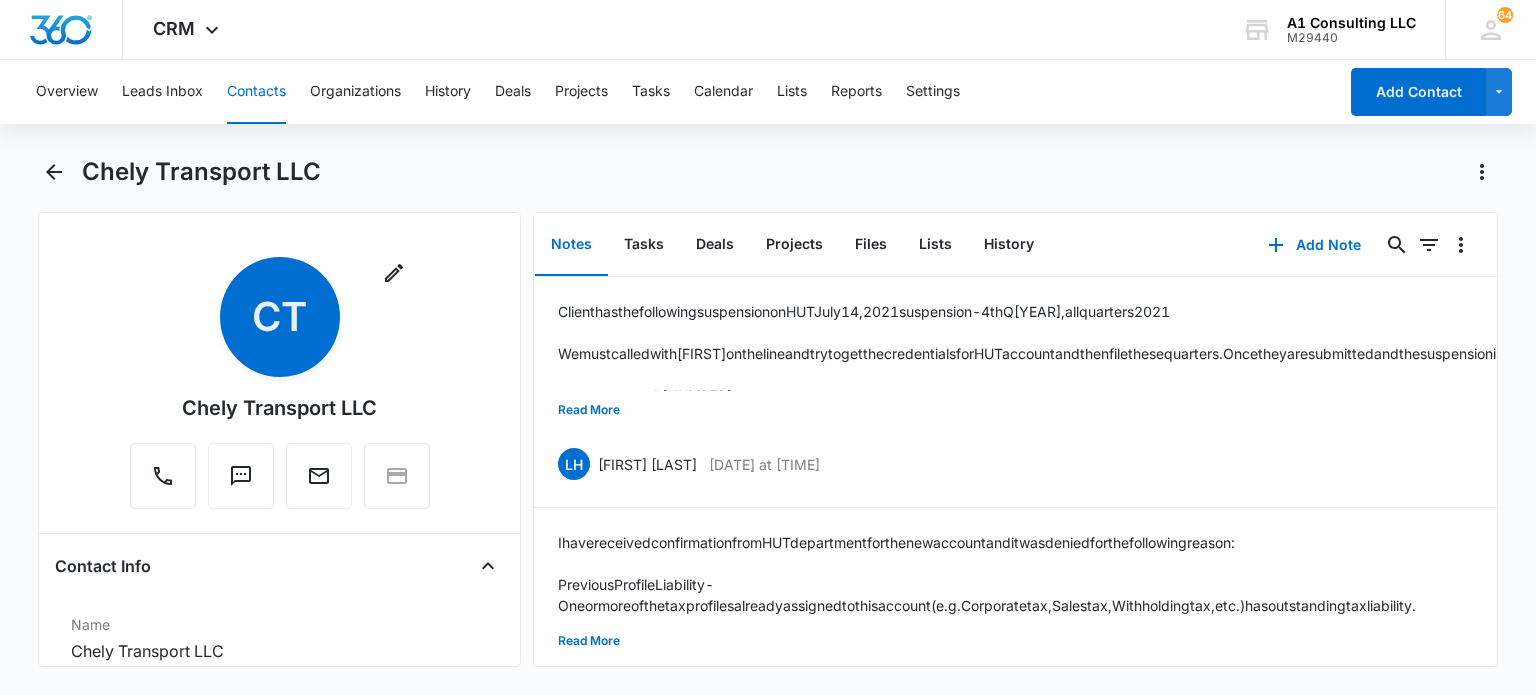 click on "Contacts" at bounding box center [256, 92] 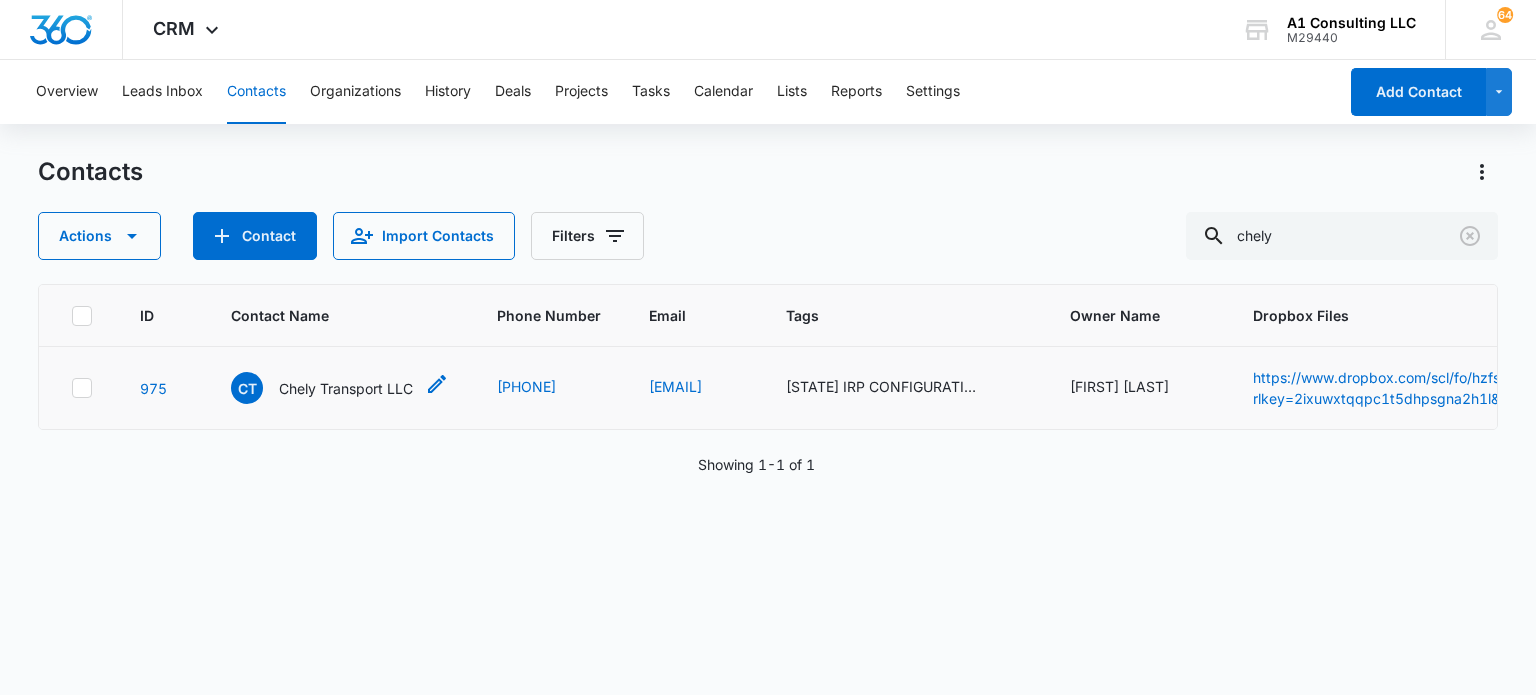 click on "Chely Transport LLC" at bounding box center (346, 388) 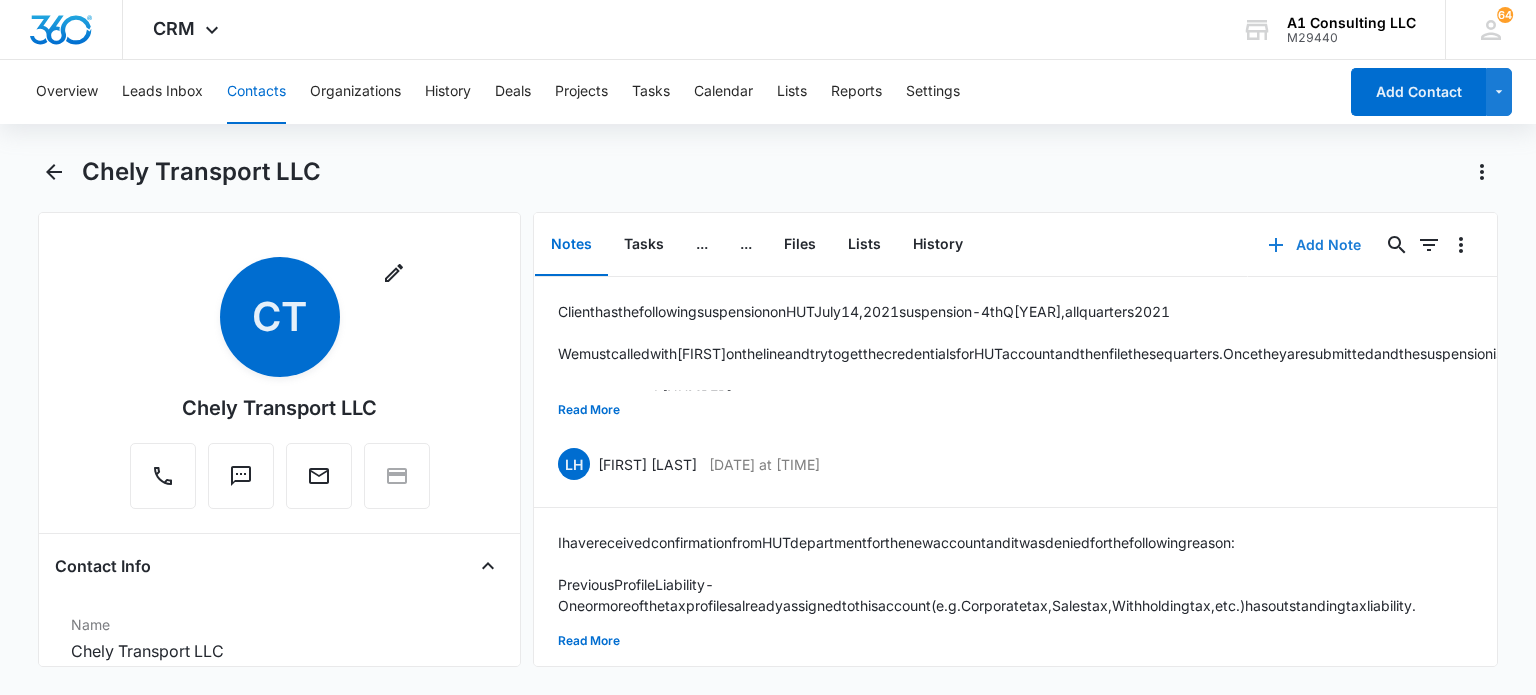click on "Add Note" at bounding box center (1314, 245) 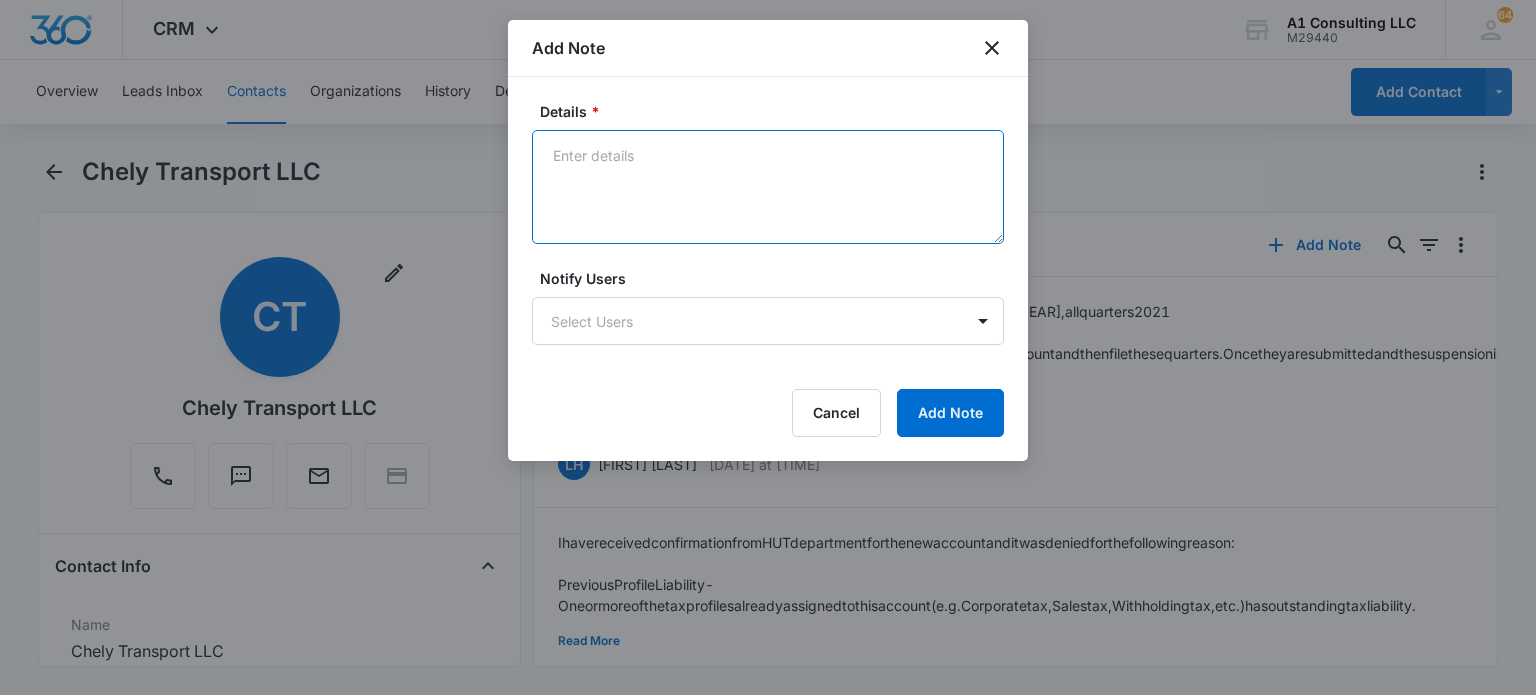 click on "Details *" at bounding box center [768, 187] 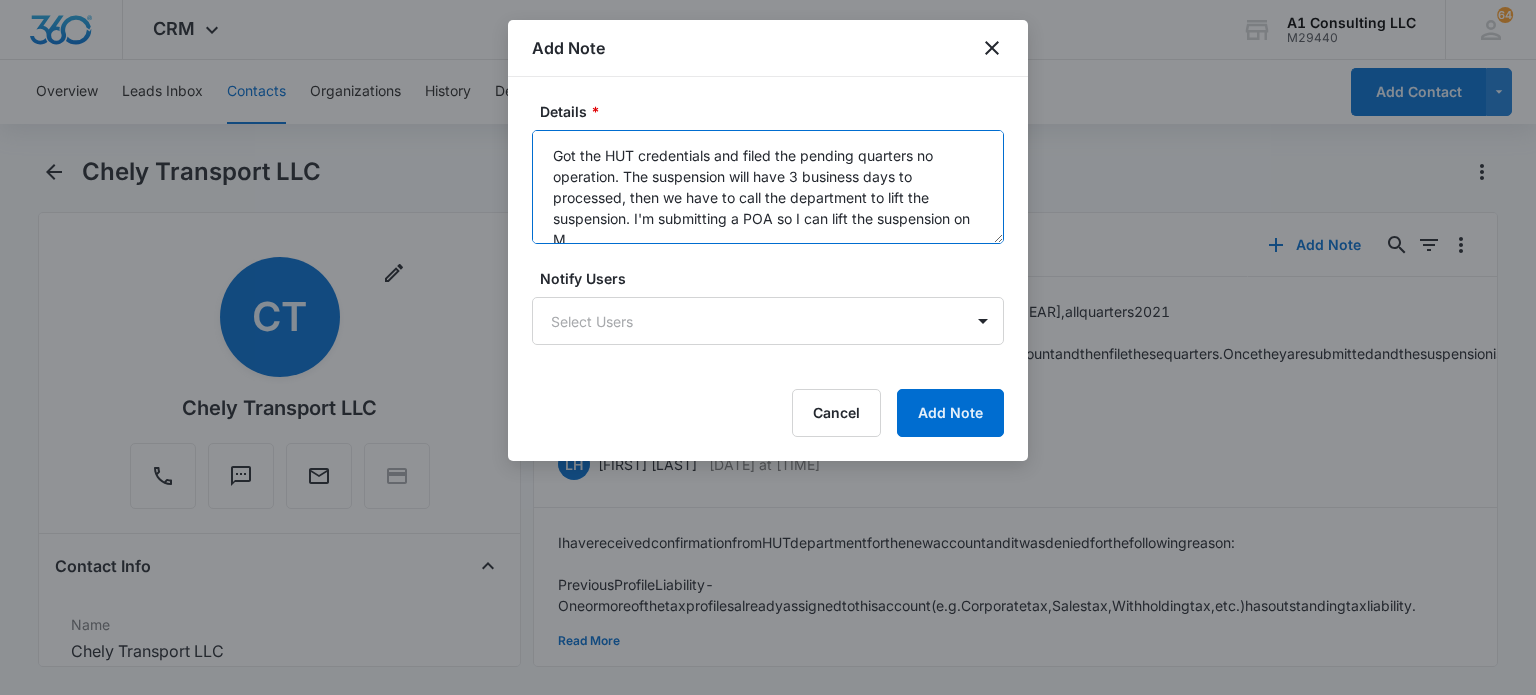 scroll, scrollTop: 4, scrollLeft: 0, axis: vertical 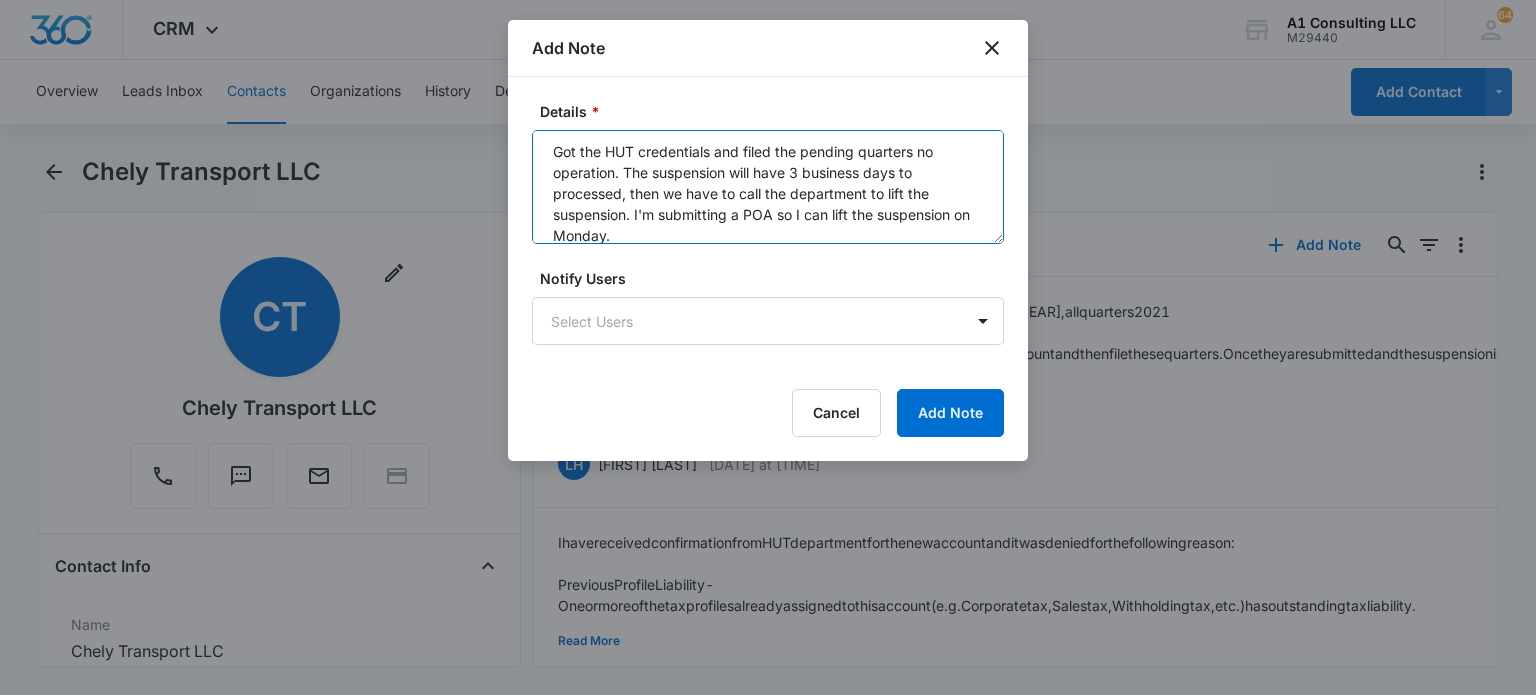 type on "Got the HUT credentials and filed the pending quarters no operation. The suspension will have 3 business days to processed, then we have to call the department to lift the suspension. I'm submitting a POA so I can lift the suspension on Monday." 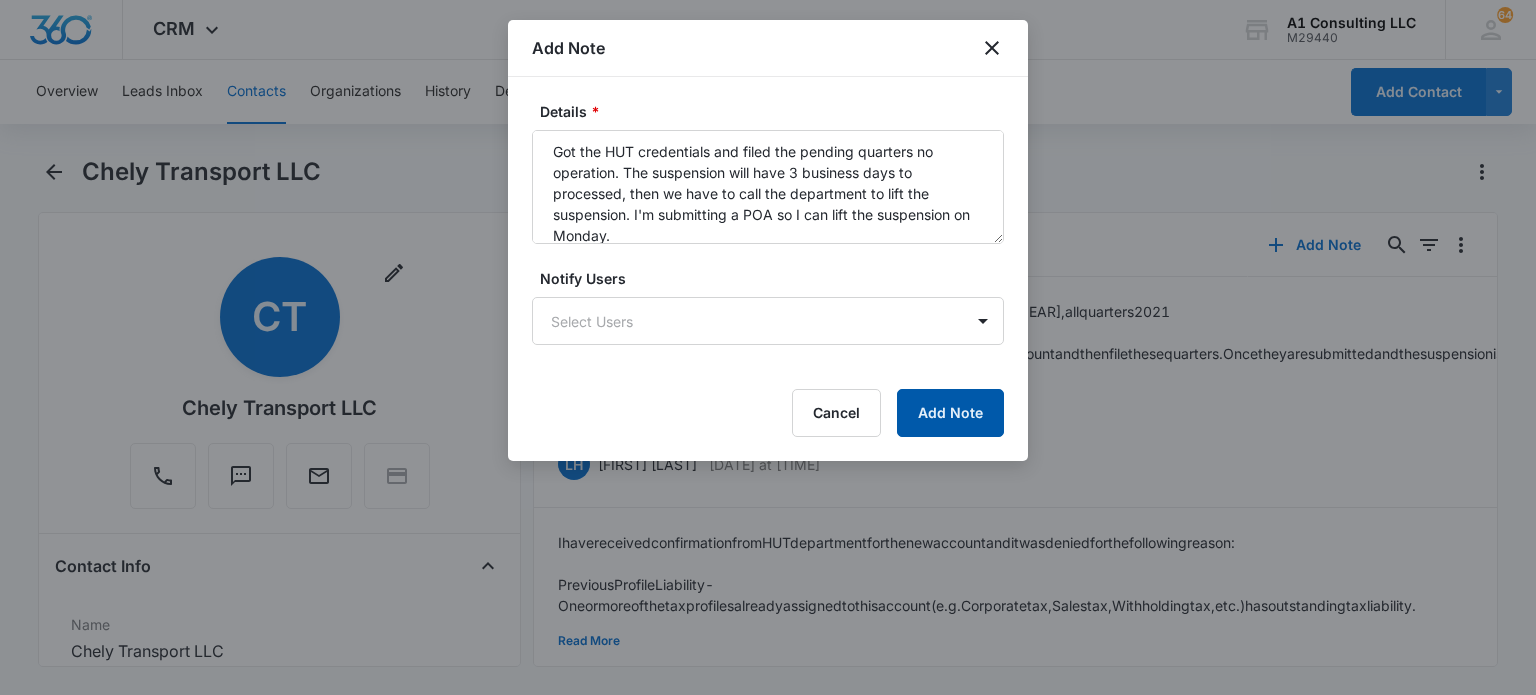 click on "Add Note" at bounding box center (950, 413) 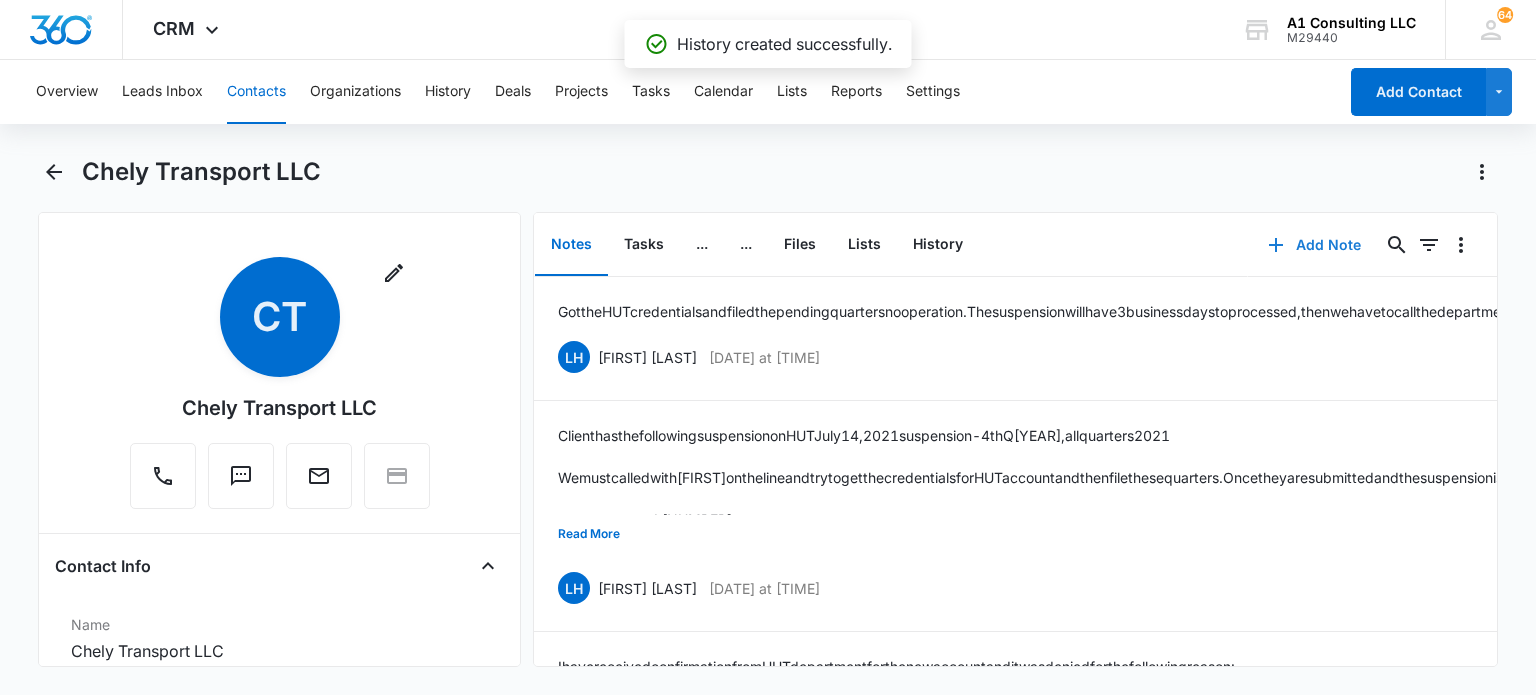 click on "Add Note" at bounding box center [1314, 245] 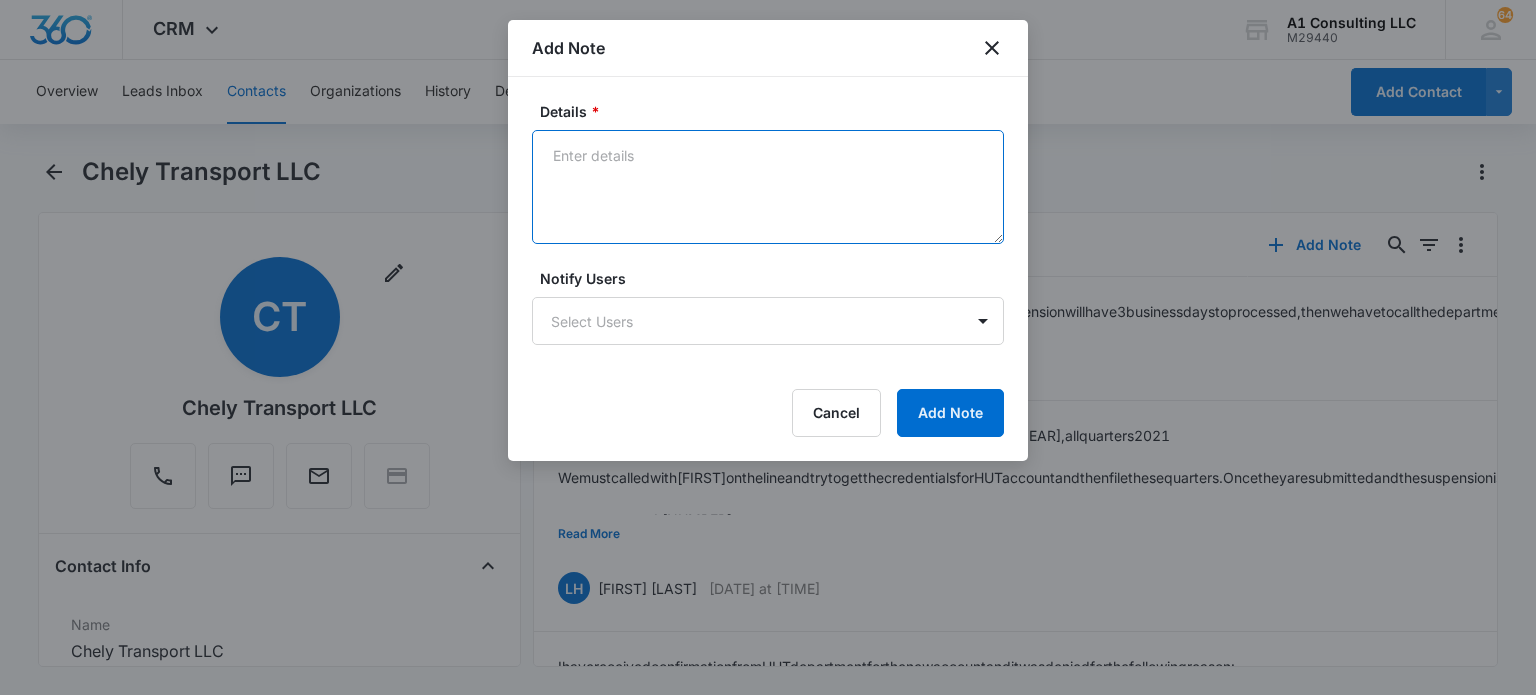 click on "Details *" at bounding box center [768, 187] 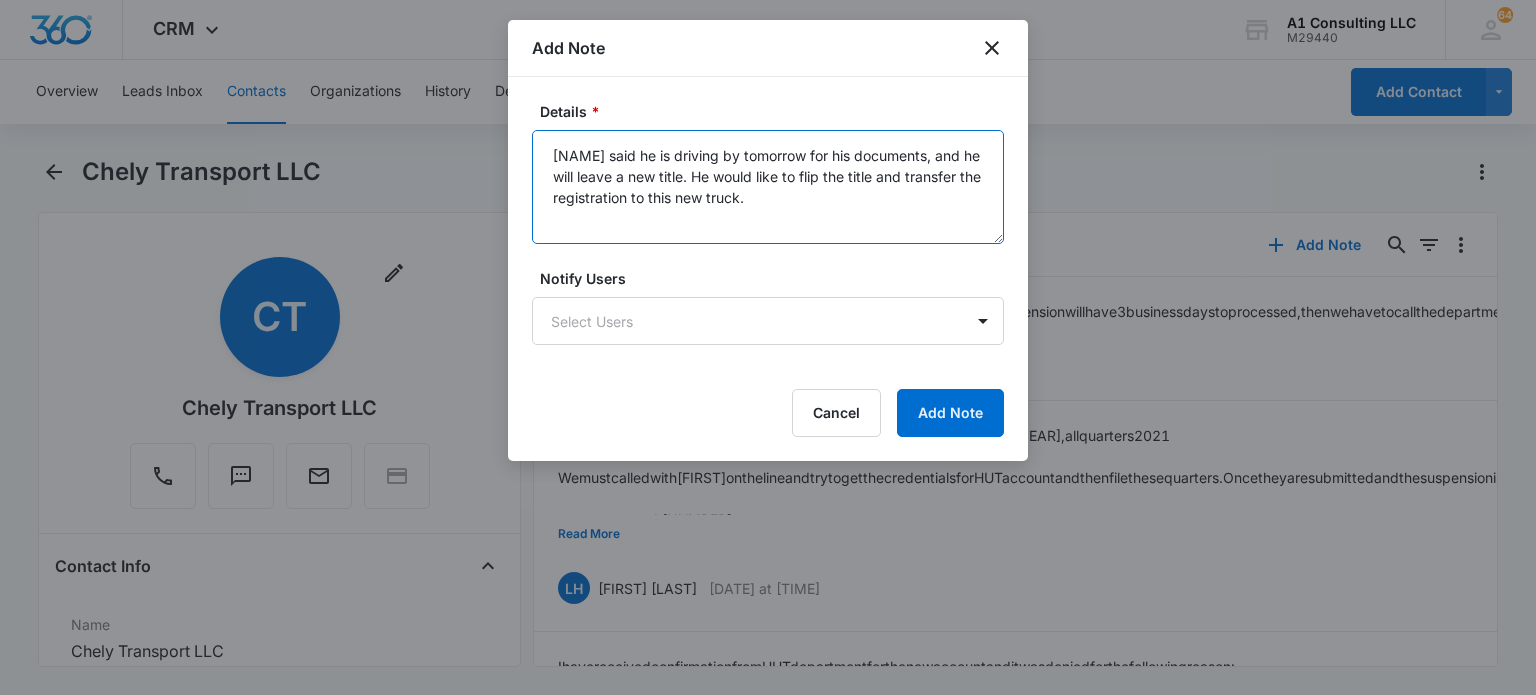 click on "[NAME] said he is driving by tomorrow for his documents, and he will leave a new title. He would like to flip the title and transfer the registration to this new truck." at bounding box center [768, 187] 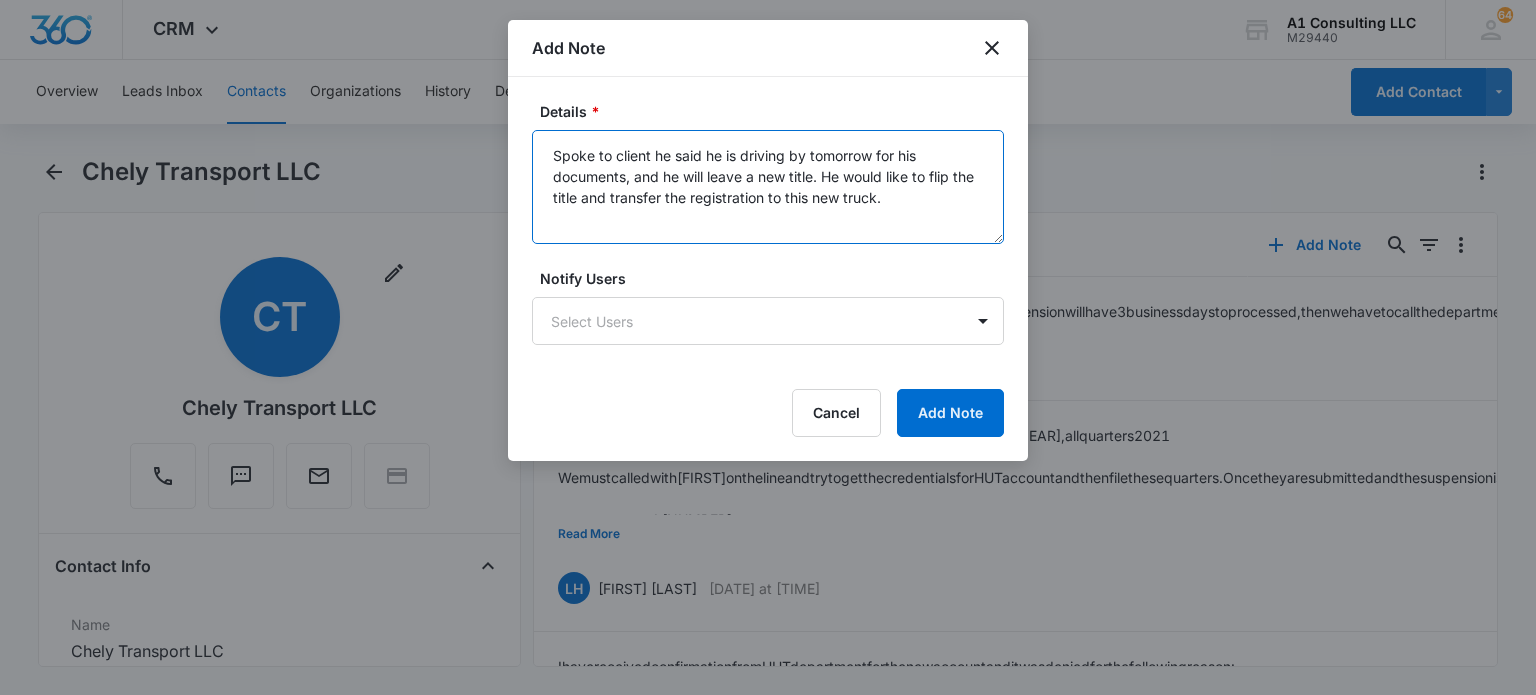 click on "Spoke to client he said he is driving by tomorrow for his documents, and he will leave a new title. He would like to flip the title and transfer the registration to this new truck." at bounding box center [768, 187] 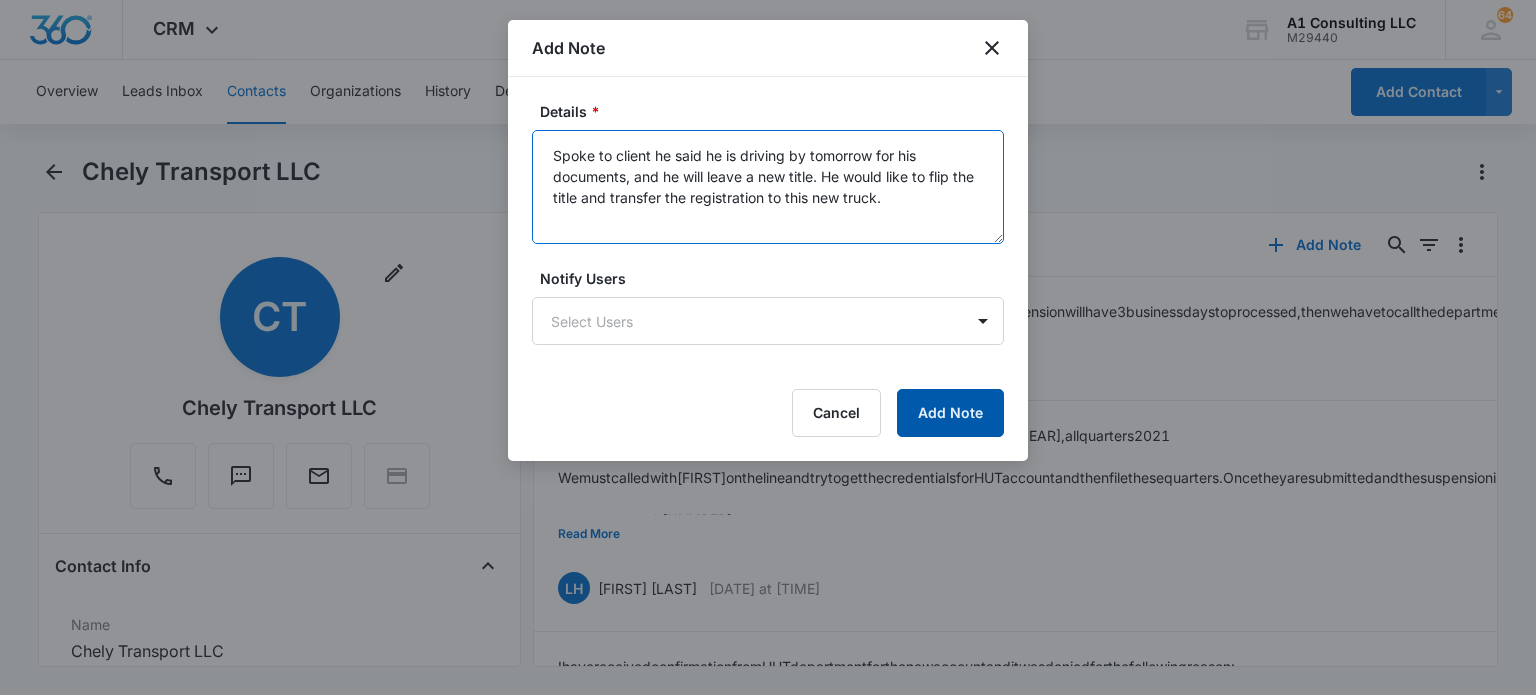 type on "Spoke to client he said he is driving by tomorrow for his documents, and he will leave a new title. He would like to flip the title and transfer the registration to this new truck." 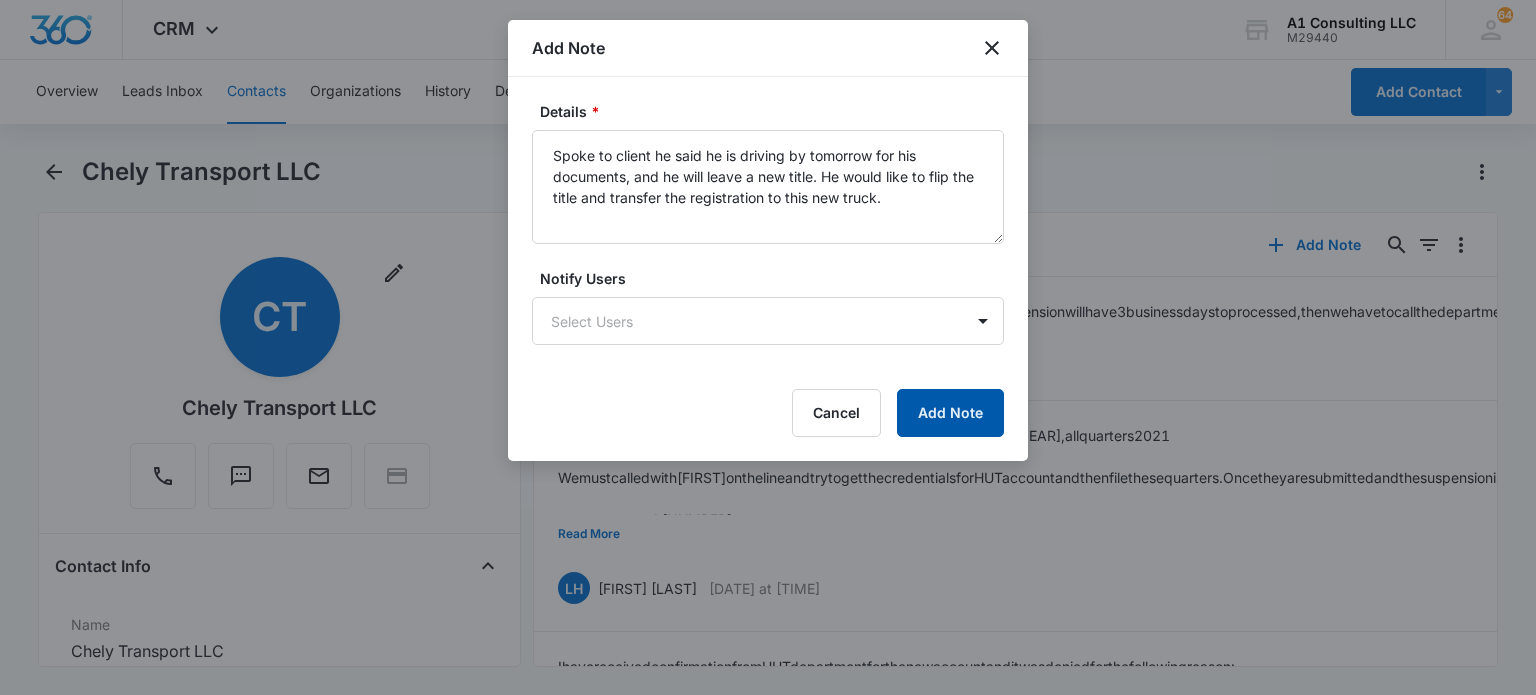 click on "Add Note" at bounding box center (950, 413) 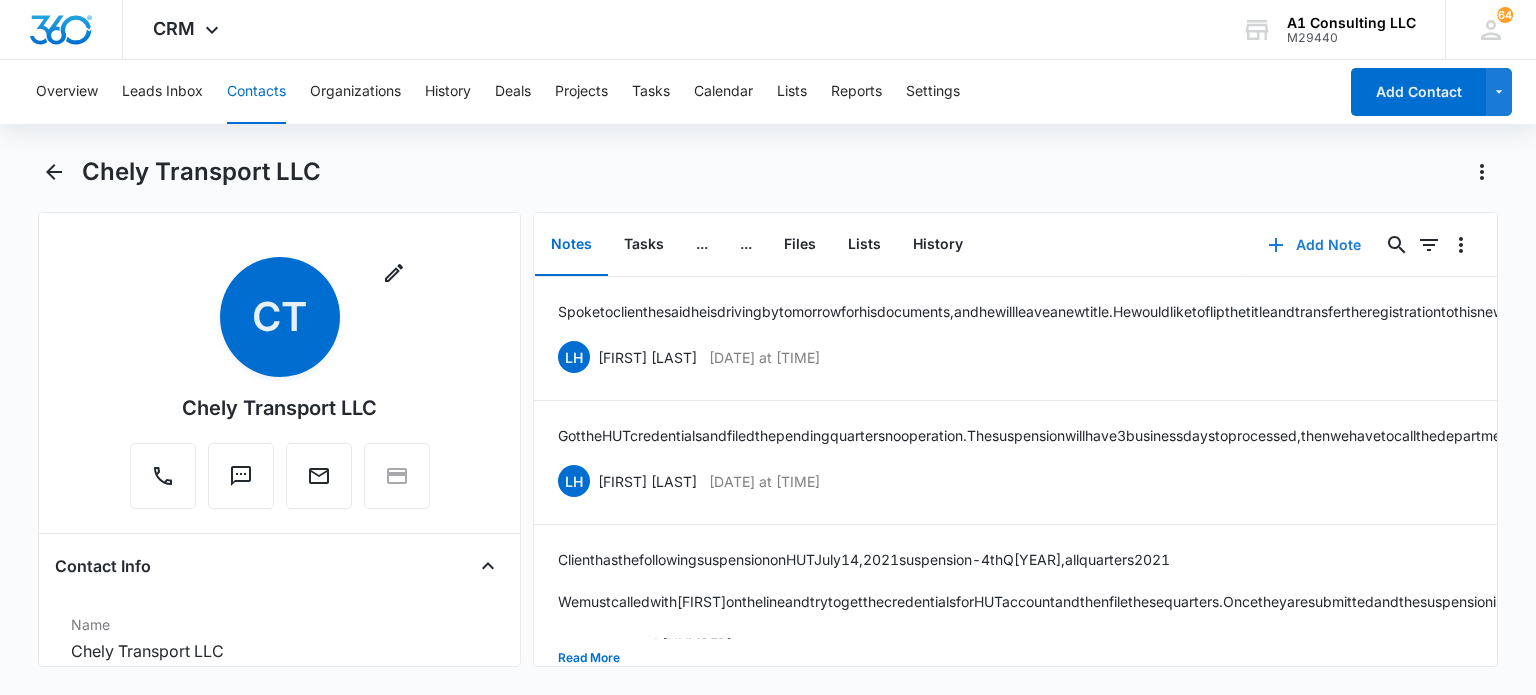 type 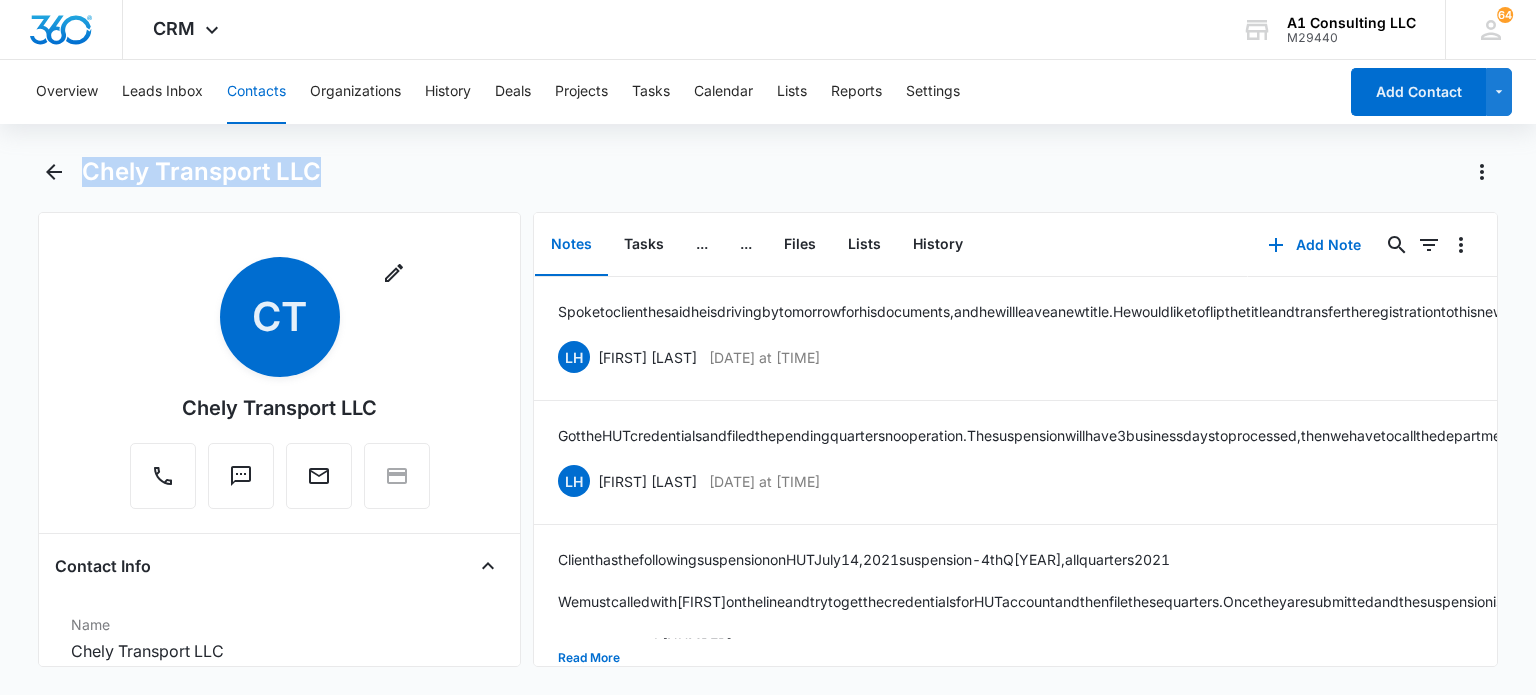 drag, startPoint x: 292, startPoint y: 172, endPoint x: 85, endPoint y: 175, distance: 207.02174 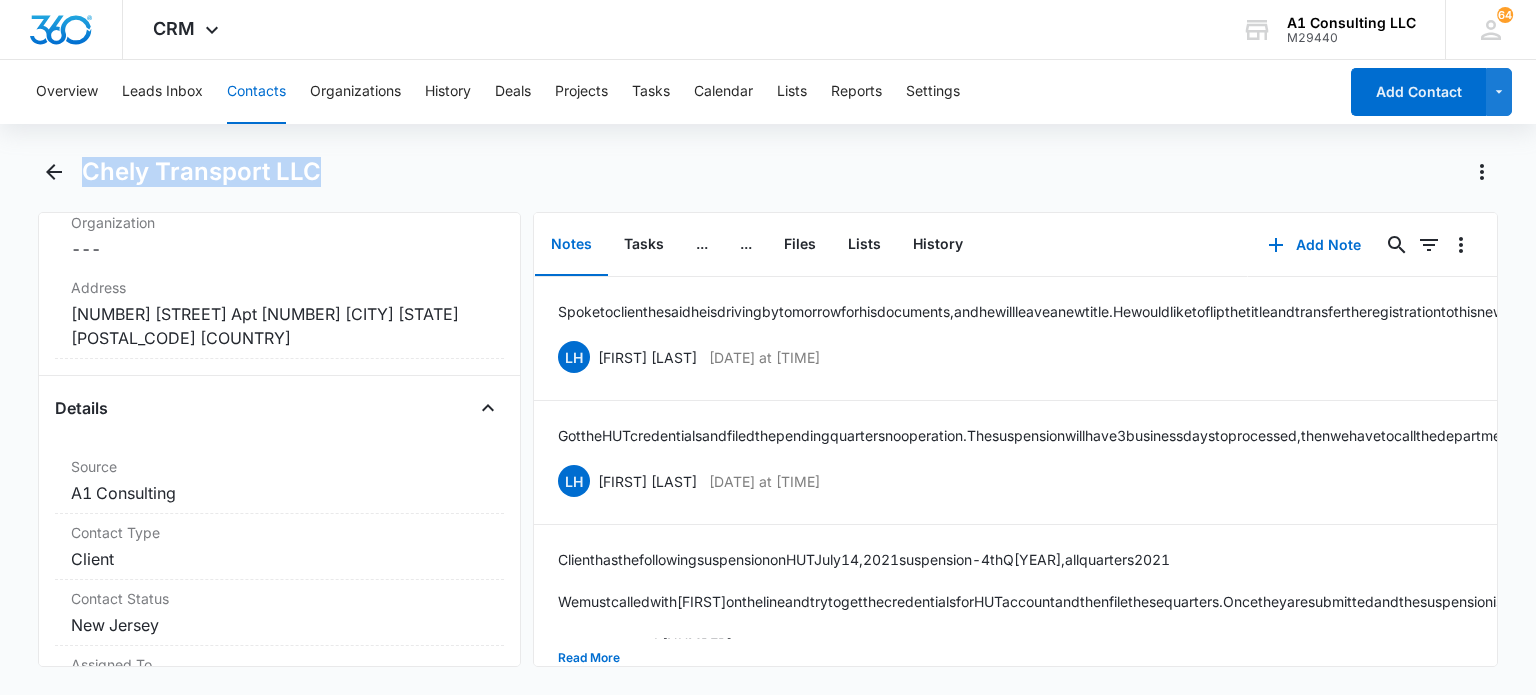 scroll, scrollTop: 500, scrollLeft: 0, axis: vertical 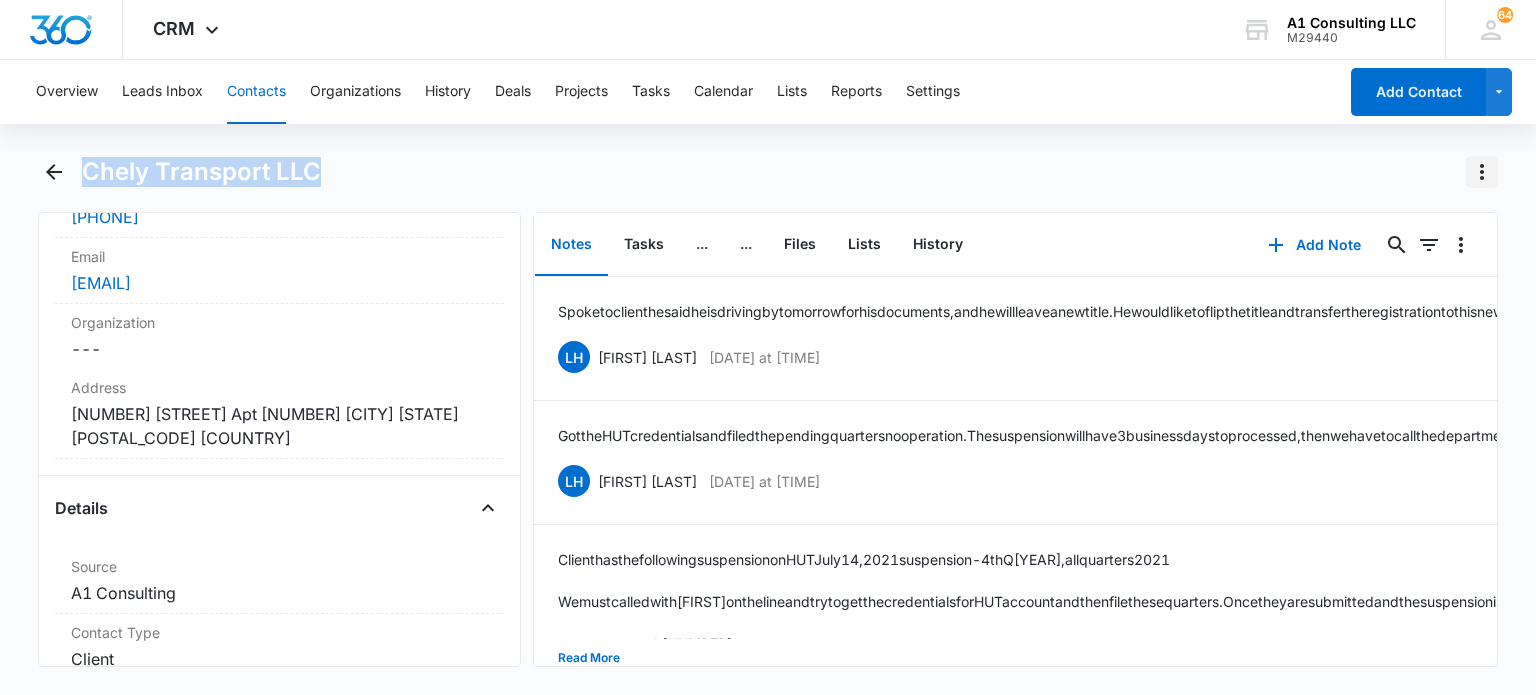 type 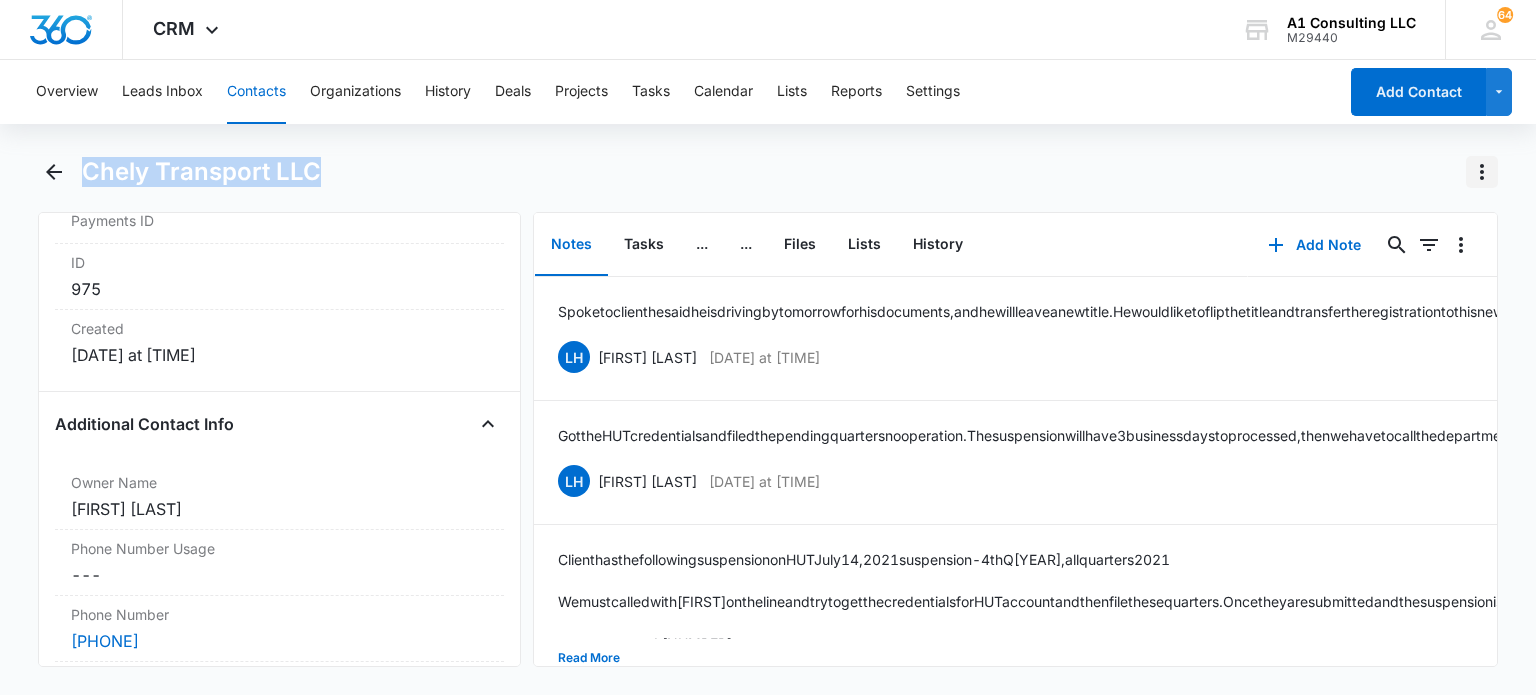 scroll, scrollTop: 1600, scrollLeft: 0, axis: vertical 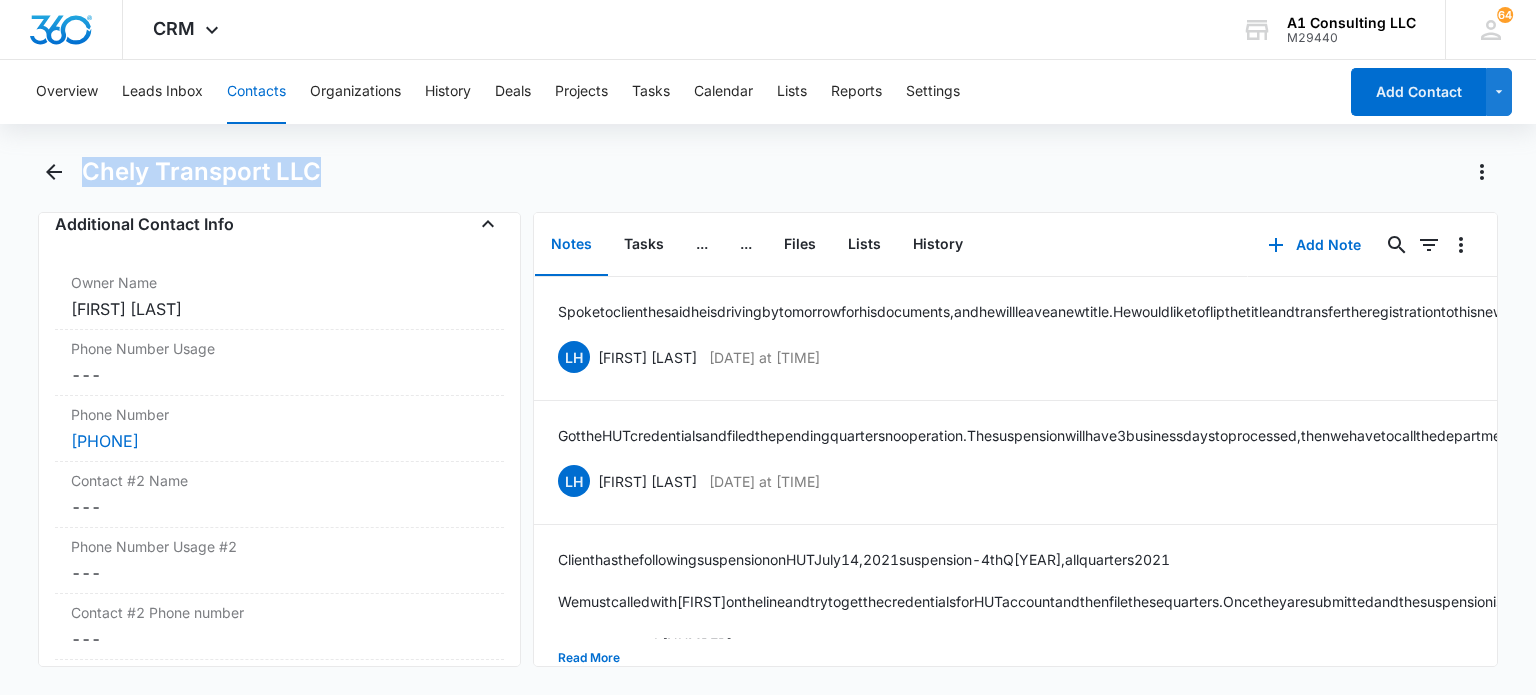 click on "Contacts" at bounding box center (256, 92) 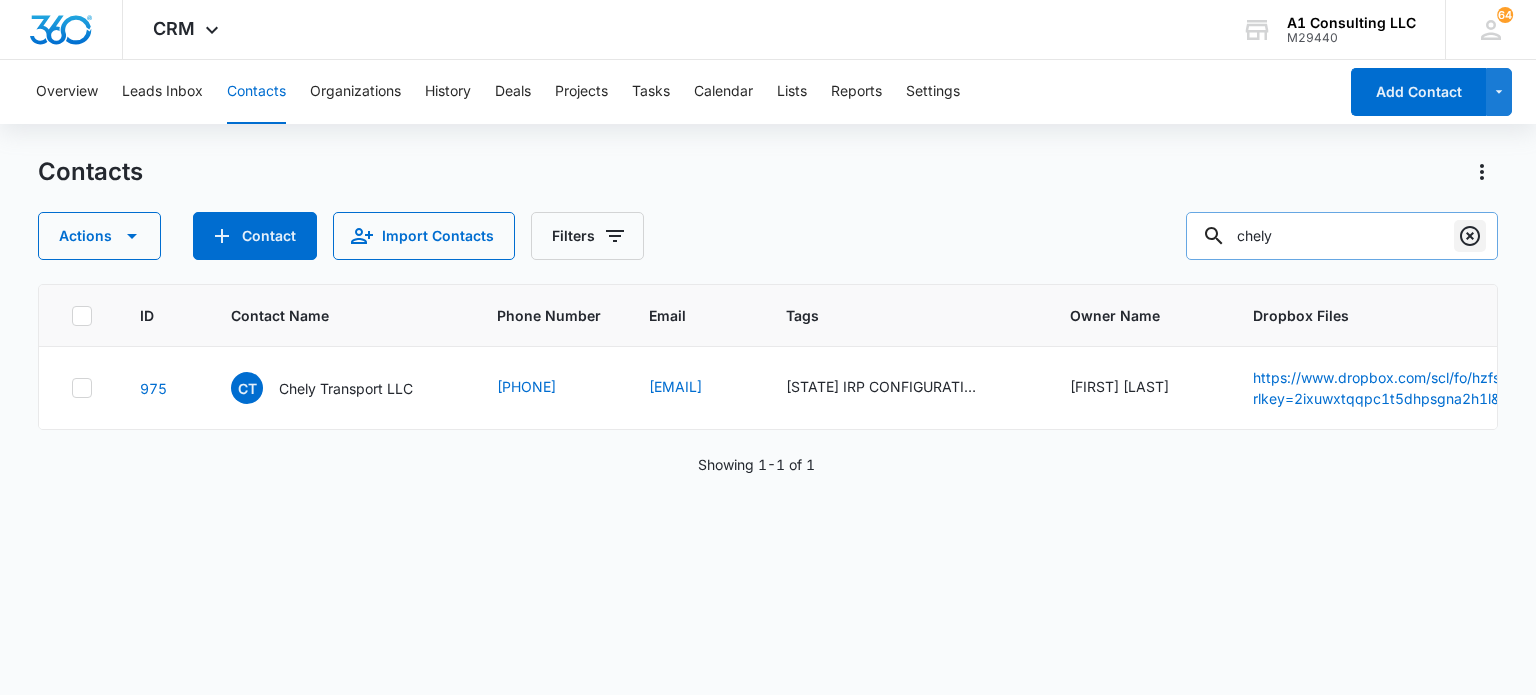 click 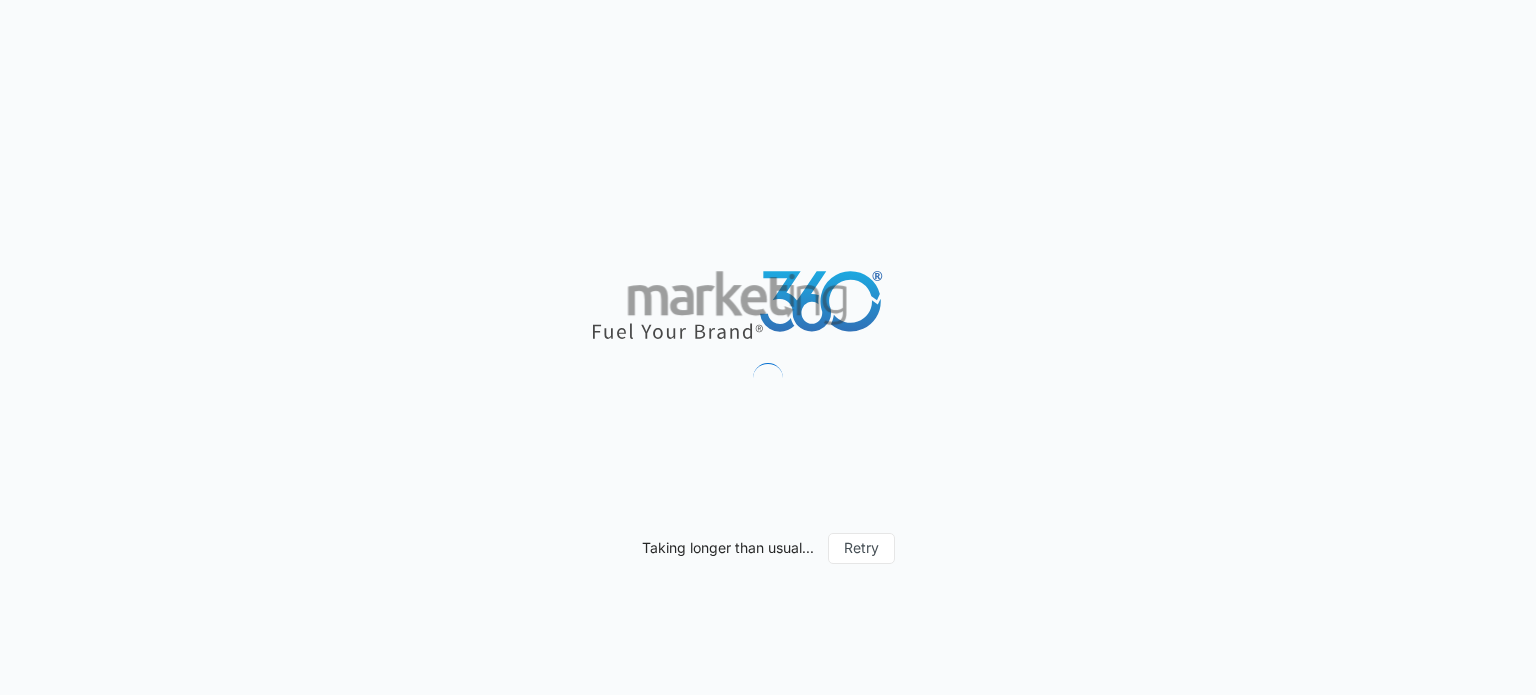 scroll, scrollTop: 0, scrollLeft: 0, axis: both 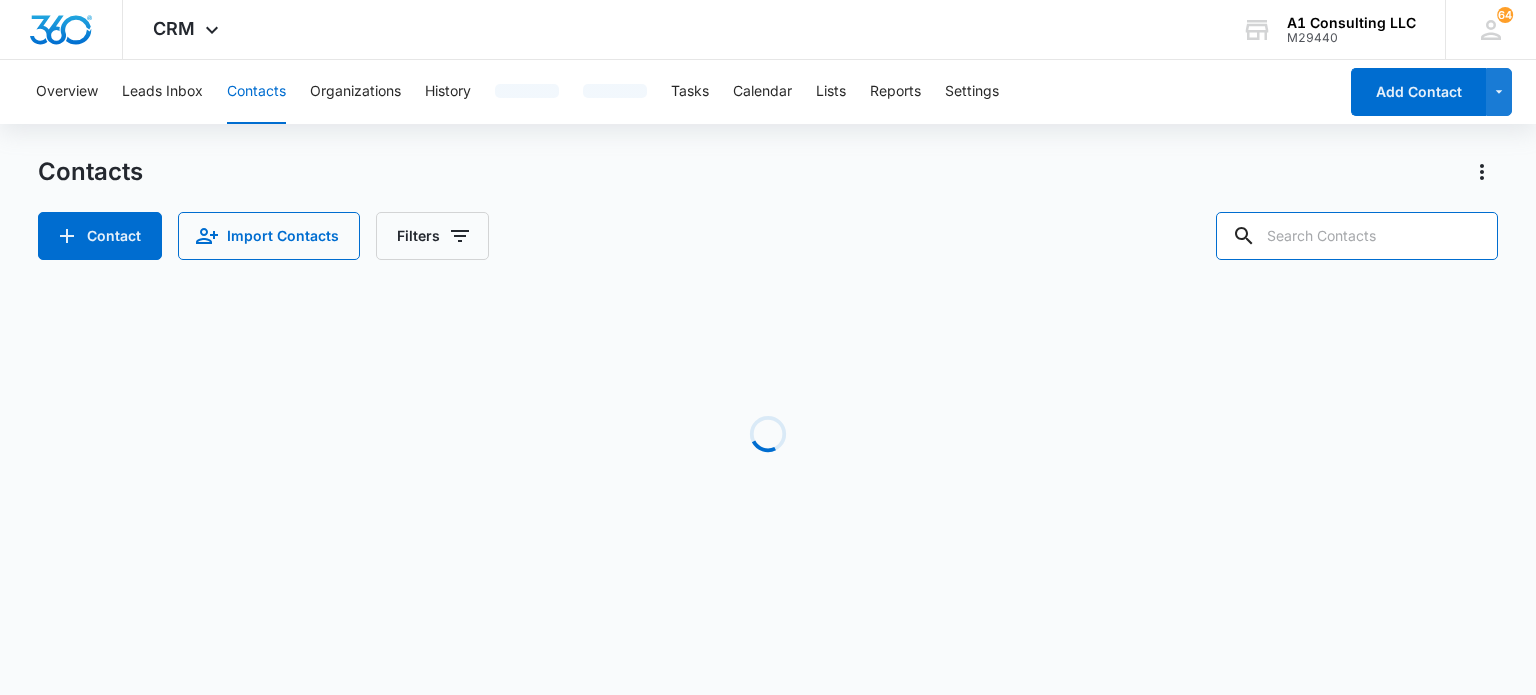 drag, startPoint x: 1368, startPoint y: 251, endPoint x: 1357, endPoint y: 261, distance: 14.866069 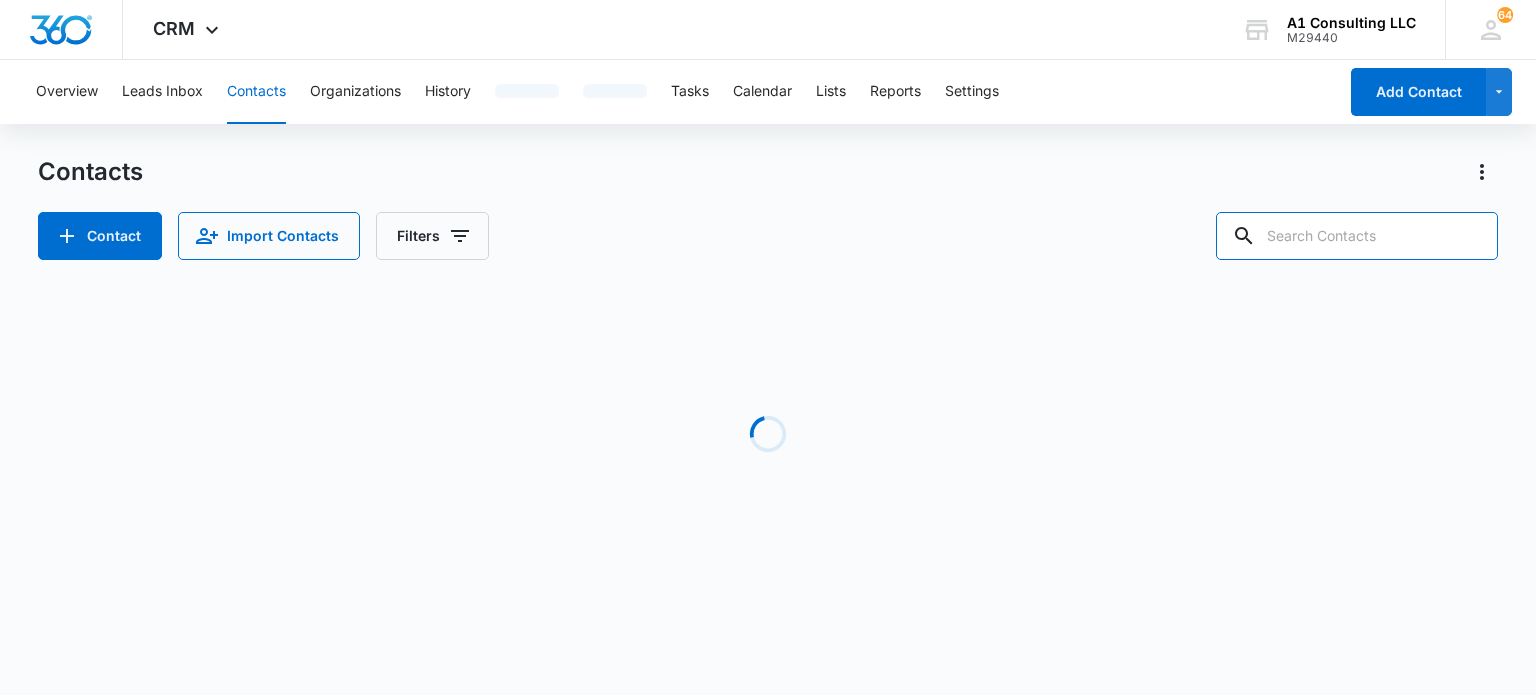 click at bounding box center [1357, 236] 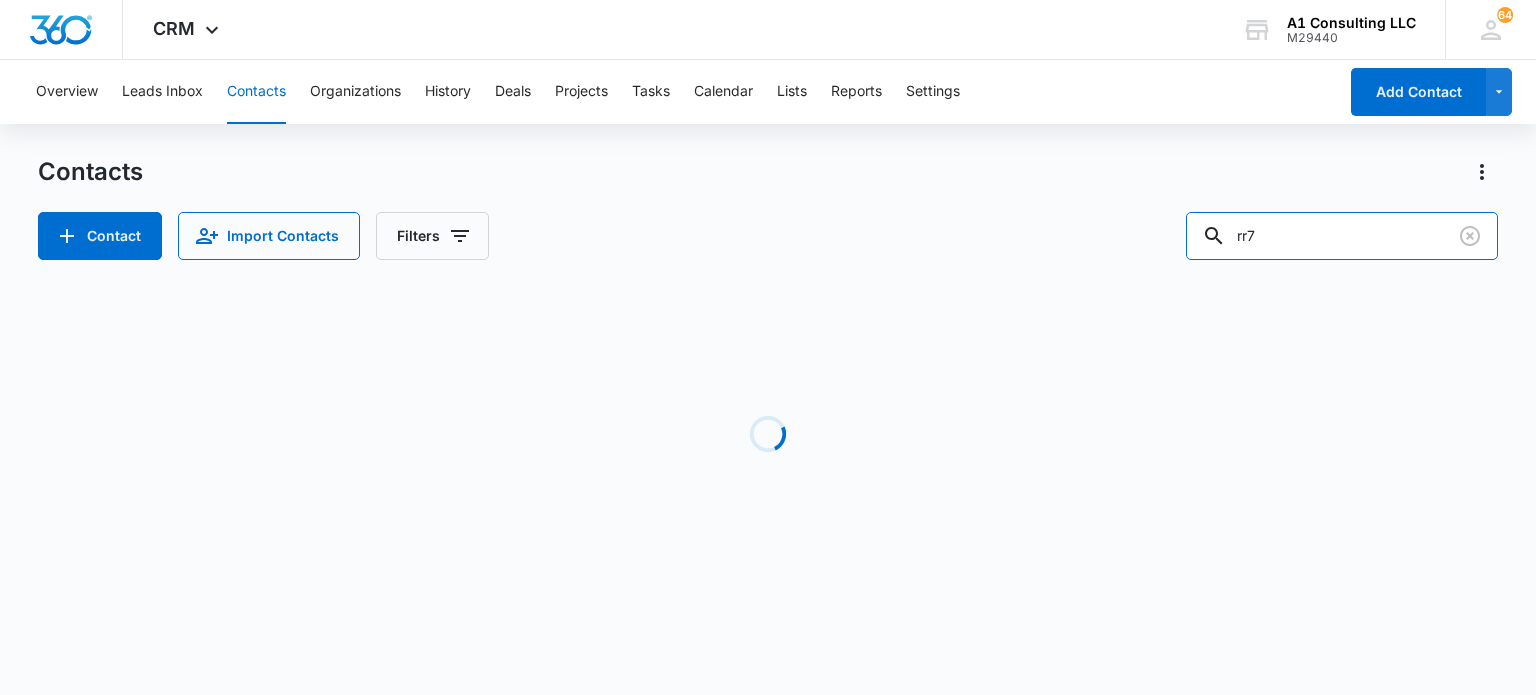 type on "rr7" 